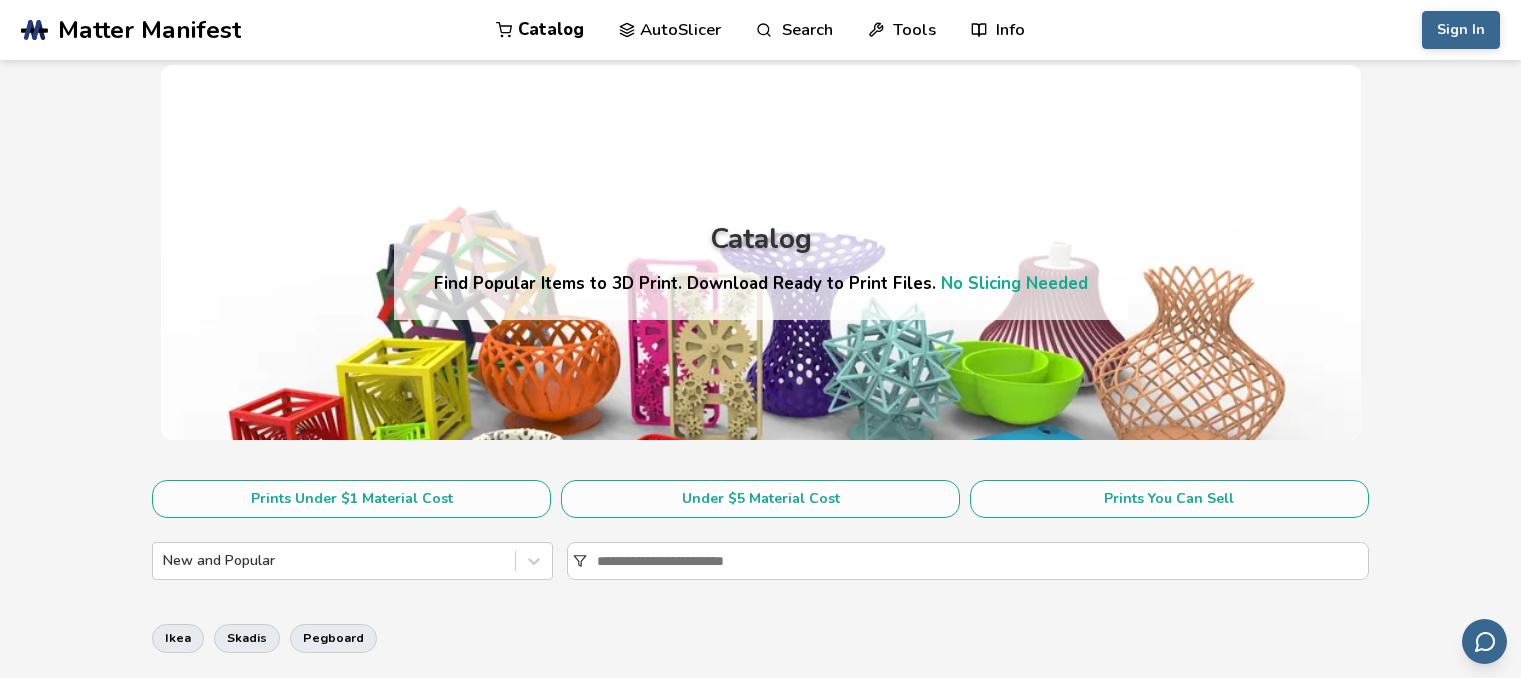 scroll, scrollTop: 0, scrollLeft: 0, axis: both 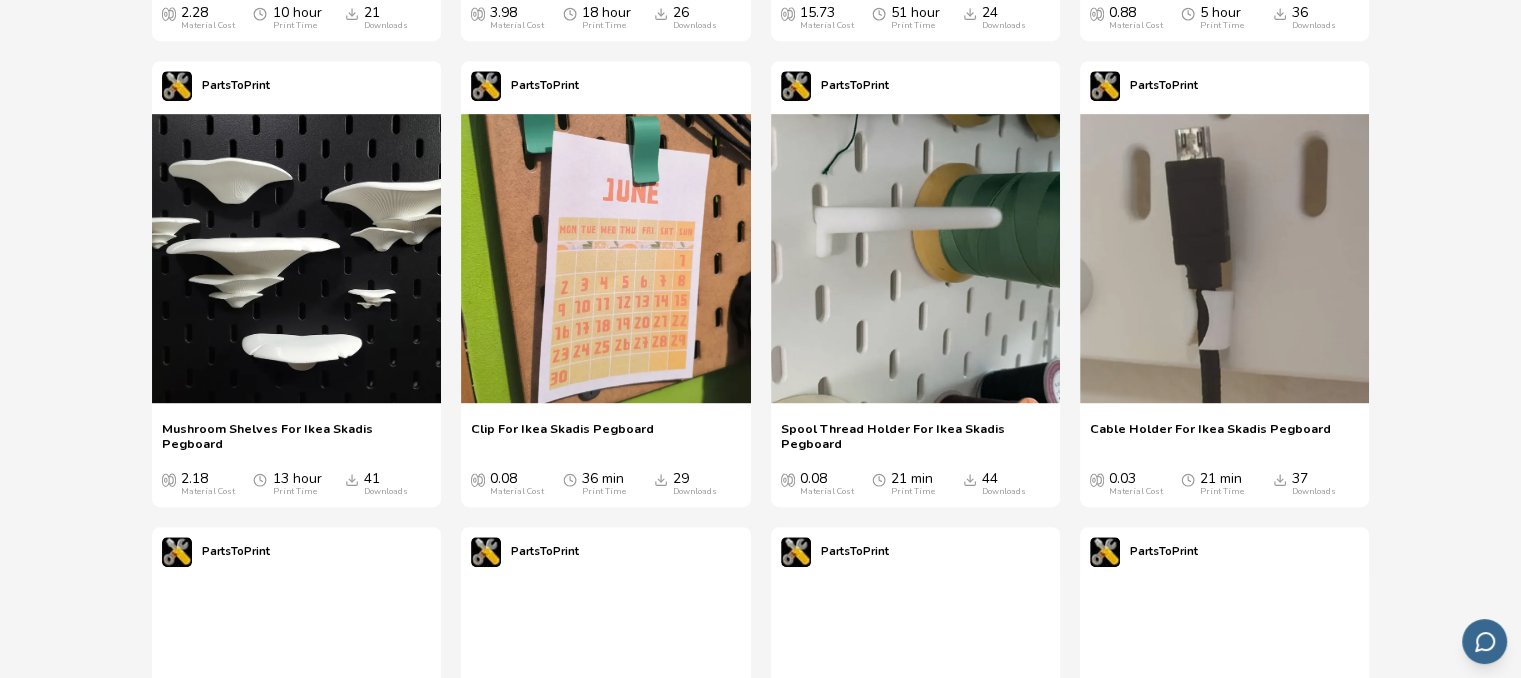 drag, startPoint x: 1528, startPoint y: 72, endPoint x: 1535, endPoint y: 216, distance: 144.17004 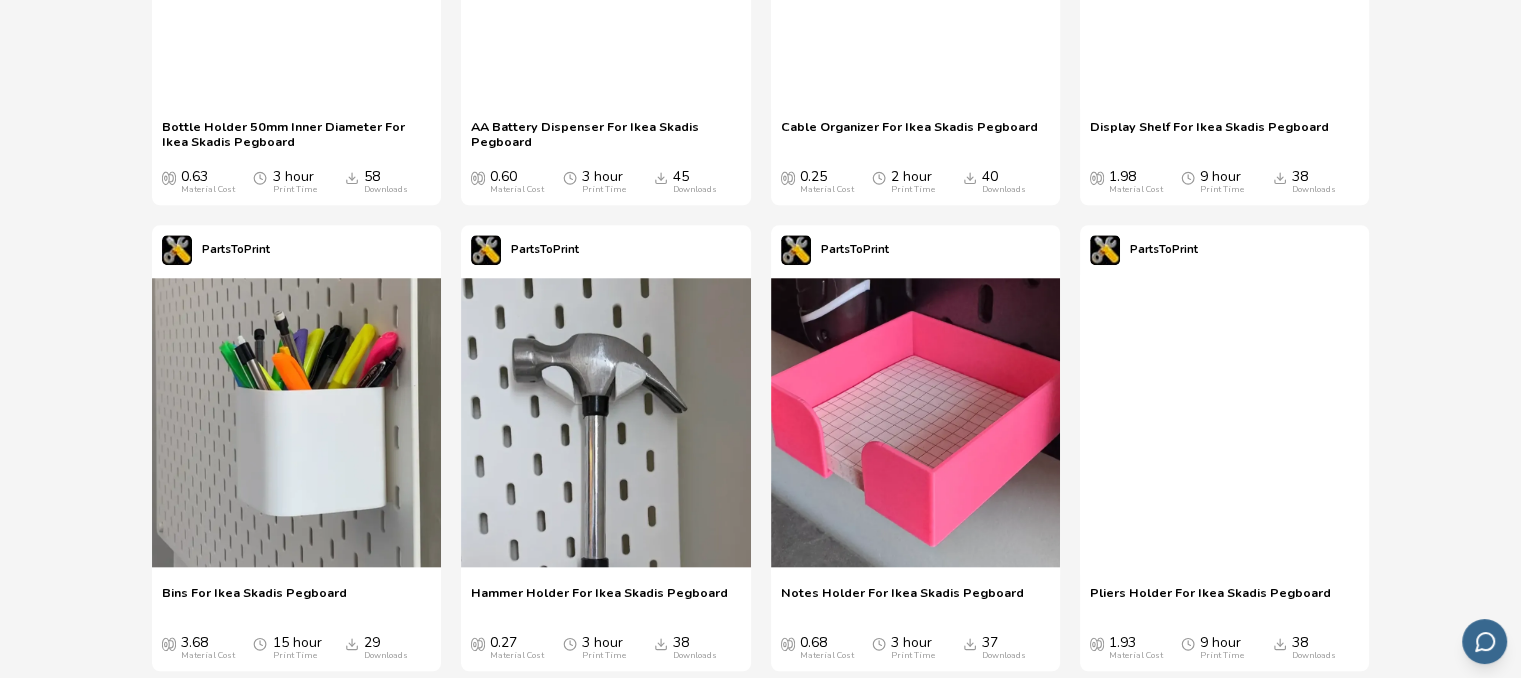 scroll, scrollTop: 1868, scrollLeft: 0, axis: vertical 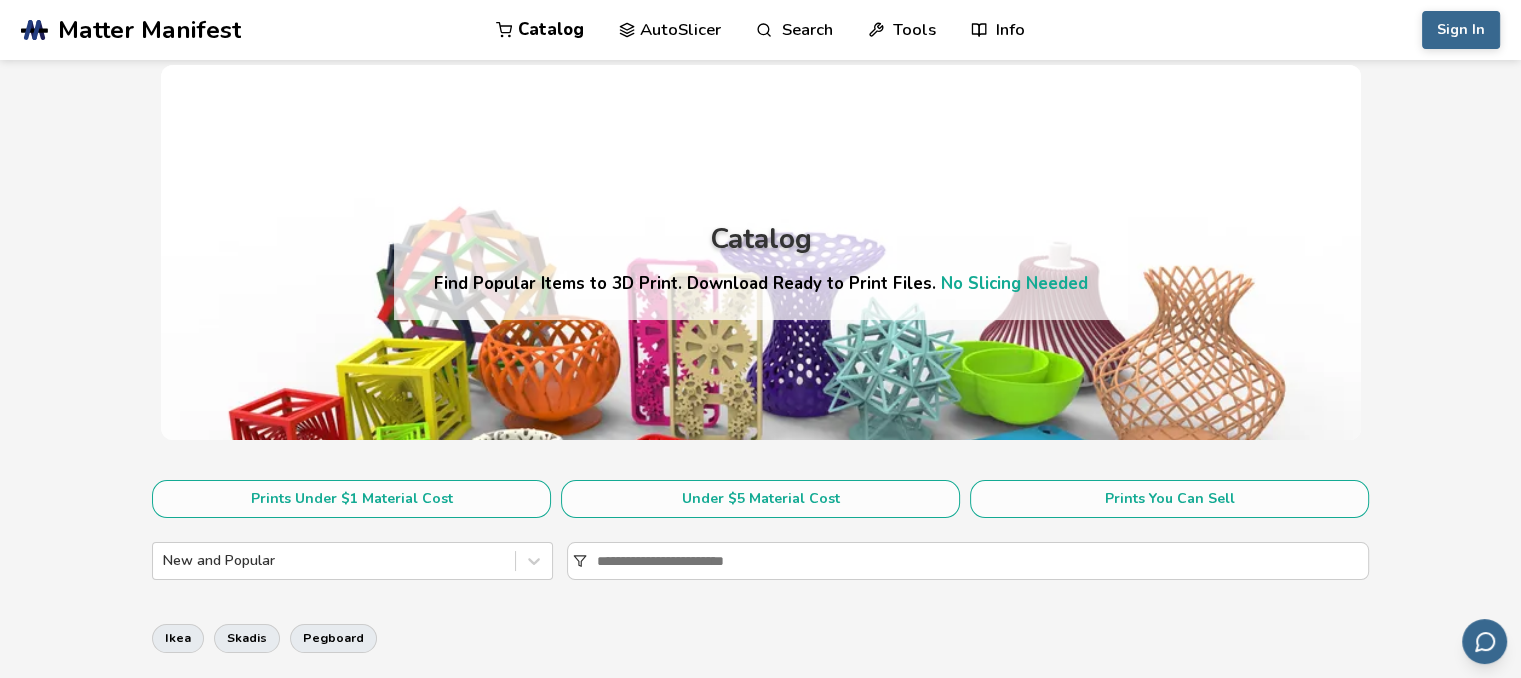 click on "No Slicing Needed" at bounding box center (1014, 283) 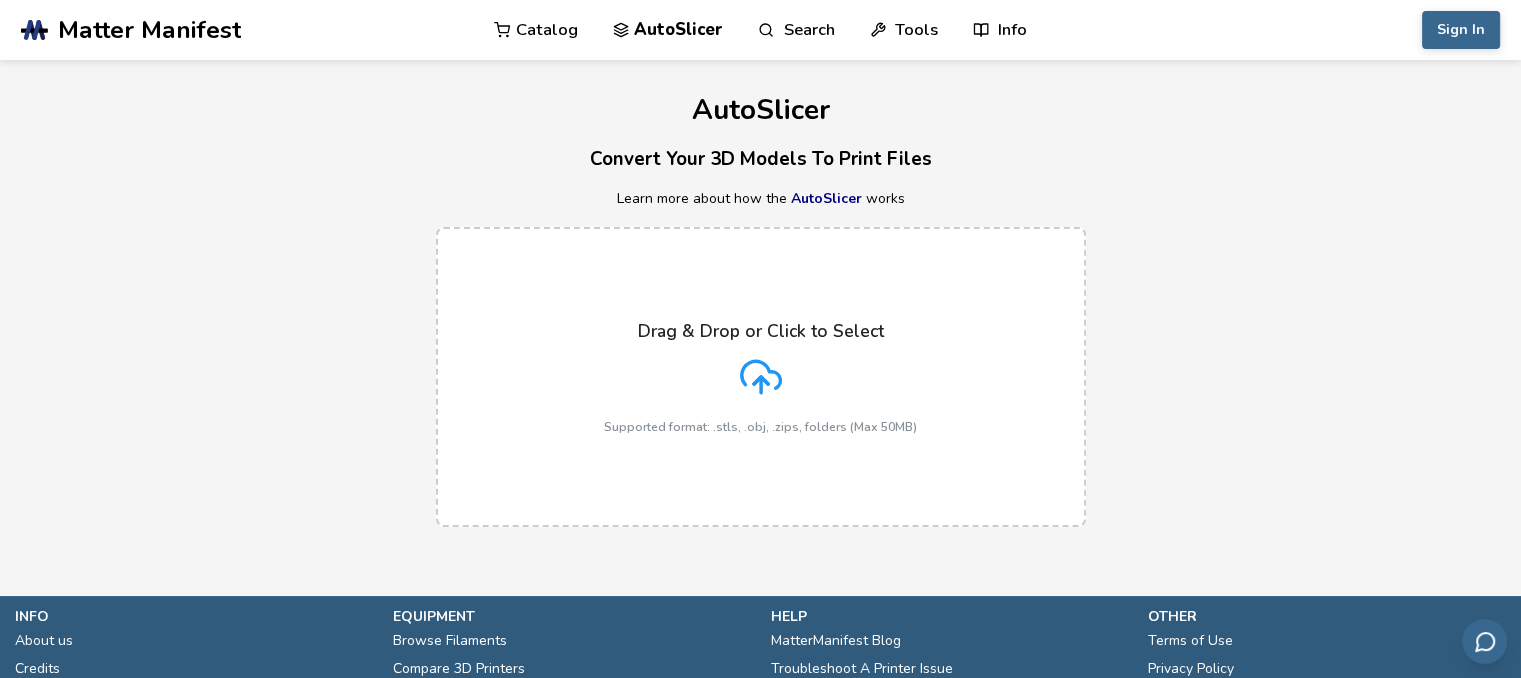 click 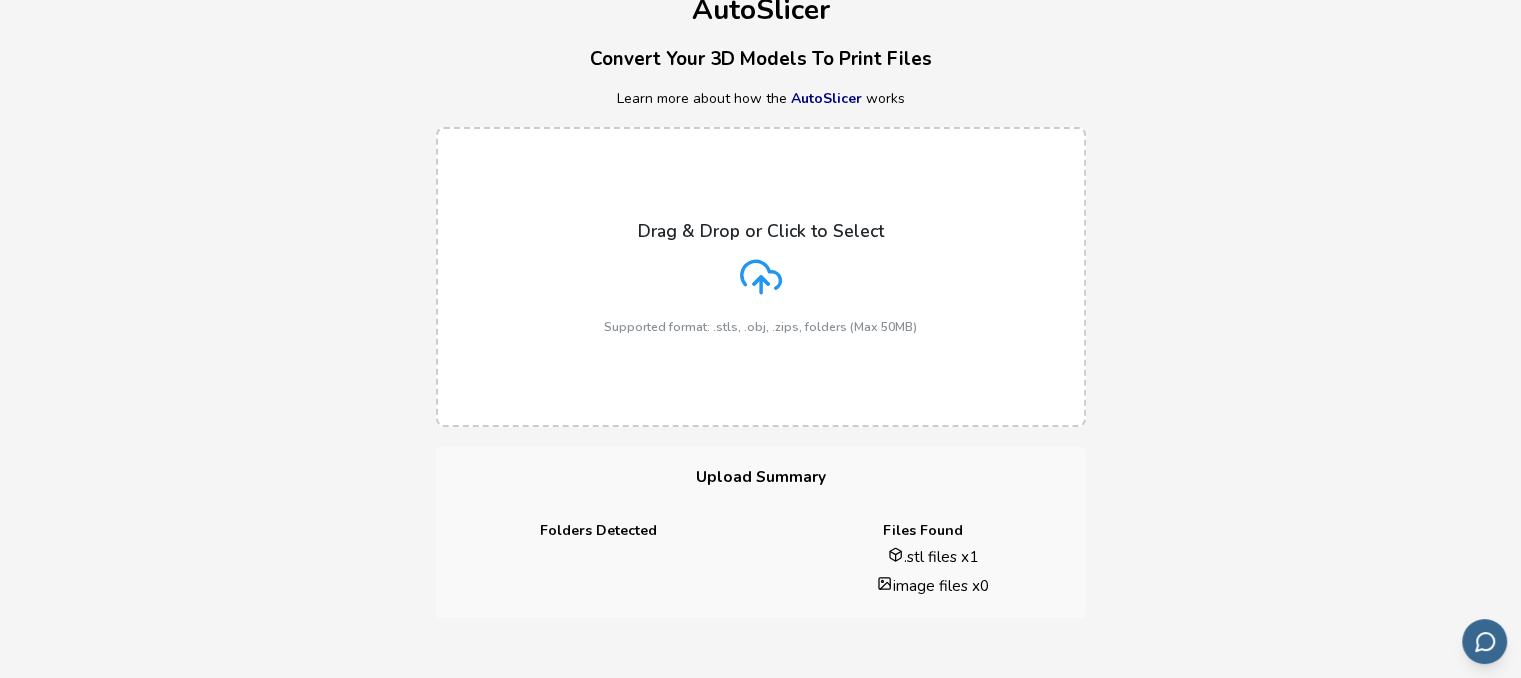 scroll, scrollTop: 108, scrollLeft: 0, axis: vertical 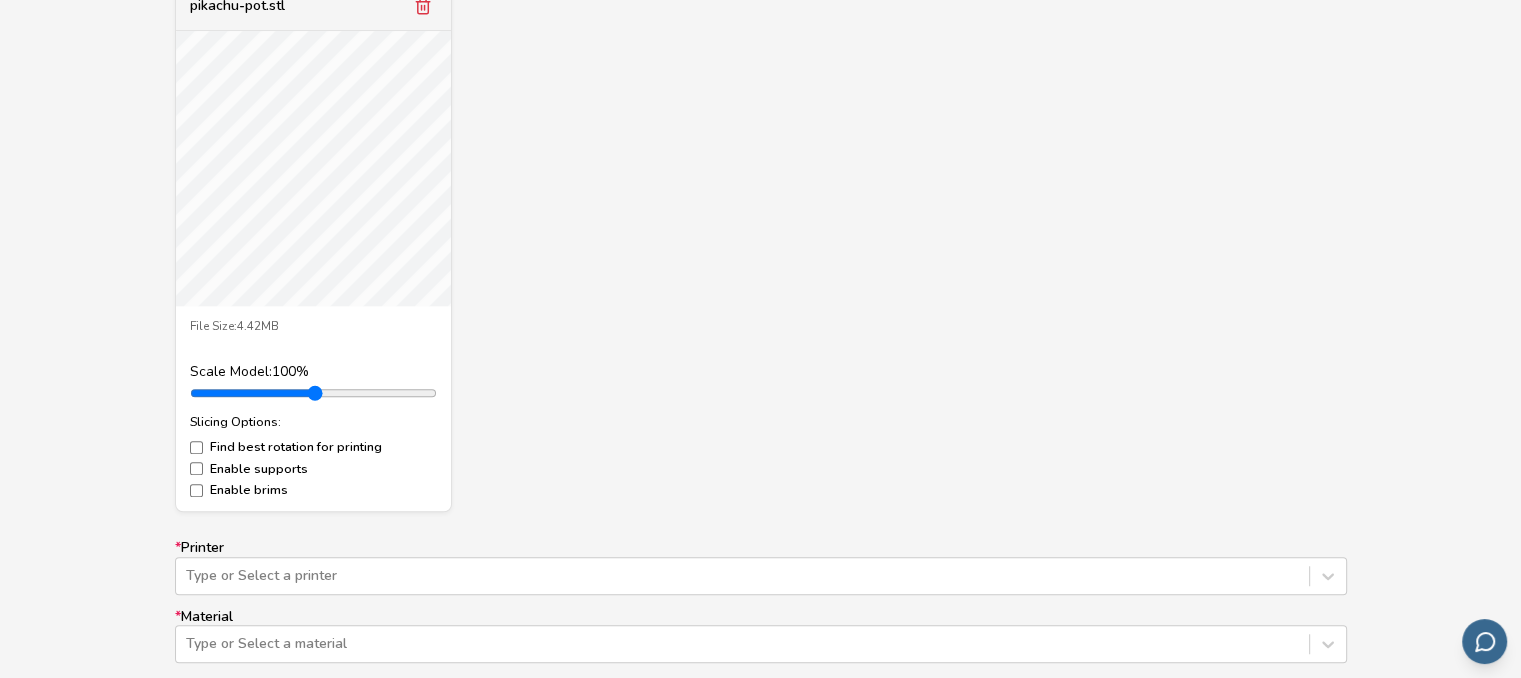 click on "Slicing Options: Find best rotation for printing Enable supports Enable brims" at bounding box center (313, 456) 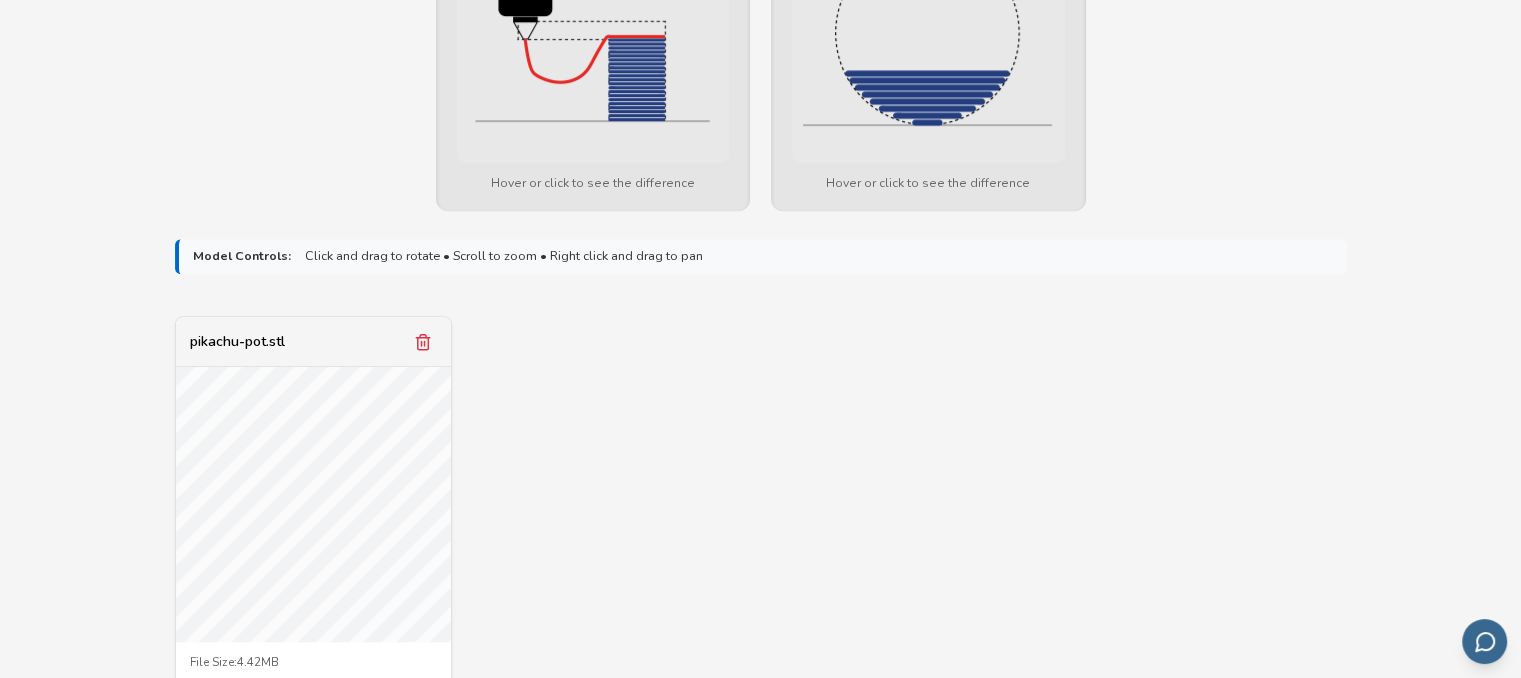 scroll, scrollTop: 996, scrollLeft: 0, axis: vertical 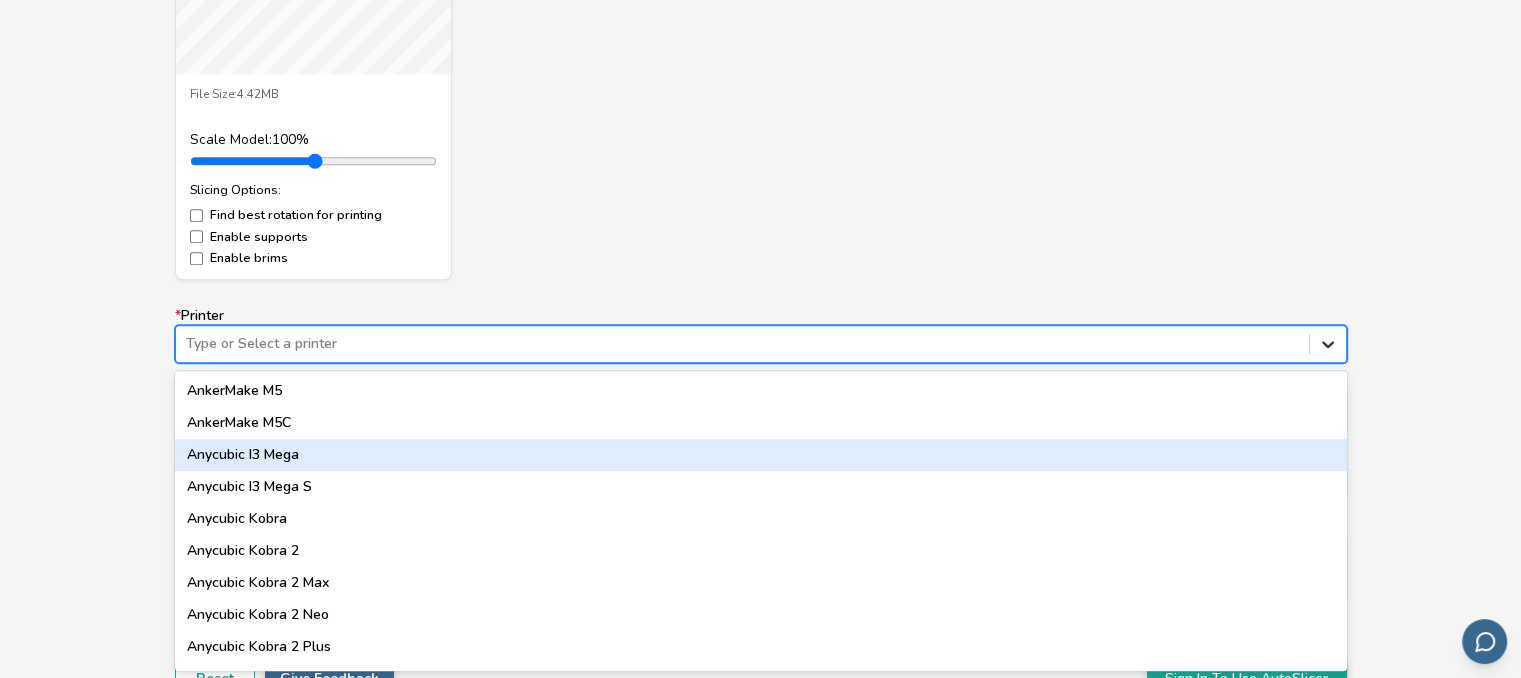 click on "60 results available. Use Up and Down to choose options, press Enter to select the currently focused option, press Escape to exit the menu, press Tab to select the option and exit the menu. Type or Select a printer AnkerMake M5 AnkerMake M5C Anycubic I3 Mega Anycubic I3 Mega S Anycubic Kobra Anycubic Kobra 2 Anycubic Kobra 2 Max Anycubic Kobra 2 Neo Anycubic Kobra 2 Plus Anycubic Kobra 2 Pro Anycubic Kobra 3 Anycubic Kobra Max Anycubic Kobra Plus Anycubic Mega Zero Bambu Lab A1 Mini Creality K1 Creality K1 Max Creality K1 SE Creality K1C Elegoo Neptune 1 Elegoo Neptune 2 Elegoo Neptune 2S Elegoo Neptune 3 Elegoo Neptune 3 Max Elegoo Neptune 3 Plus Elegoo Neptune 3 Pro Elegoo Neptune 4 Elegoo Neptune 4 Max Elegoo Neptune 4 Plus Elegoo Neptune 4 Pro Elegoo Neptune X Ender 3 Ender 3 Max Ender 3 Max Neo Ender 3 Neo Ender 3 Pro Ender 3 S1 Ender 3 S1 Plus Ender 3 S1 Pro Ender 3 V2 Ender 3 V2 Neo Ender 3 V3 Ender 3 V3 KE Ender 3 V3 Plus Ender 3 V3 SE Ender 5 Ender 5 Plus Ender 5 Pro Ender 5 S1 Prusa I3 MK3 Prusa MK4" at bounding box center [761, 344] 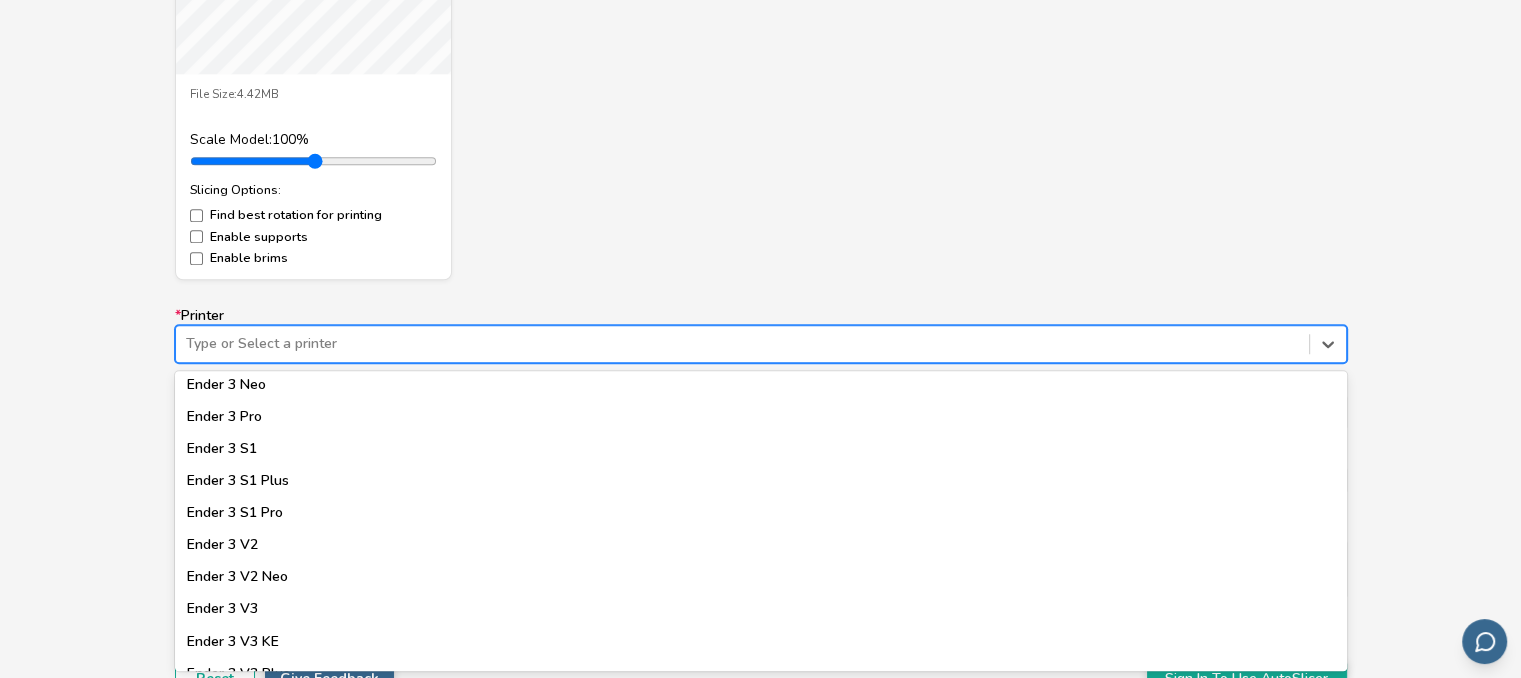 scroll, scrollTop: 1115, scrollLeft: 0, axis: vertical 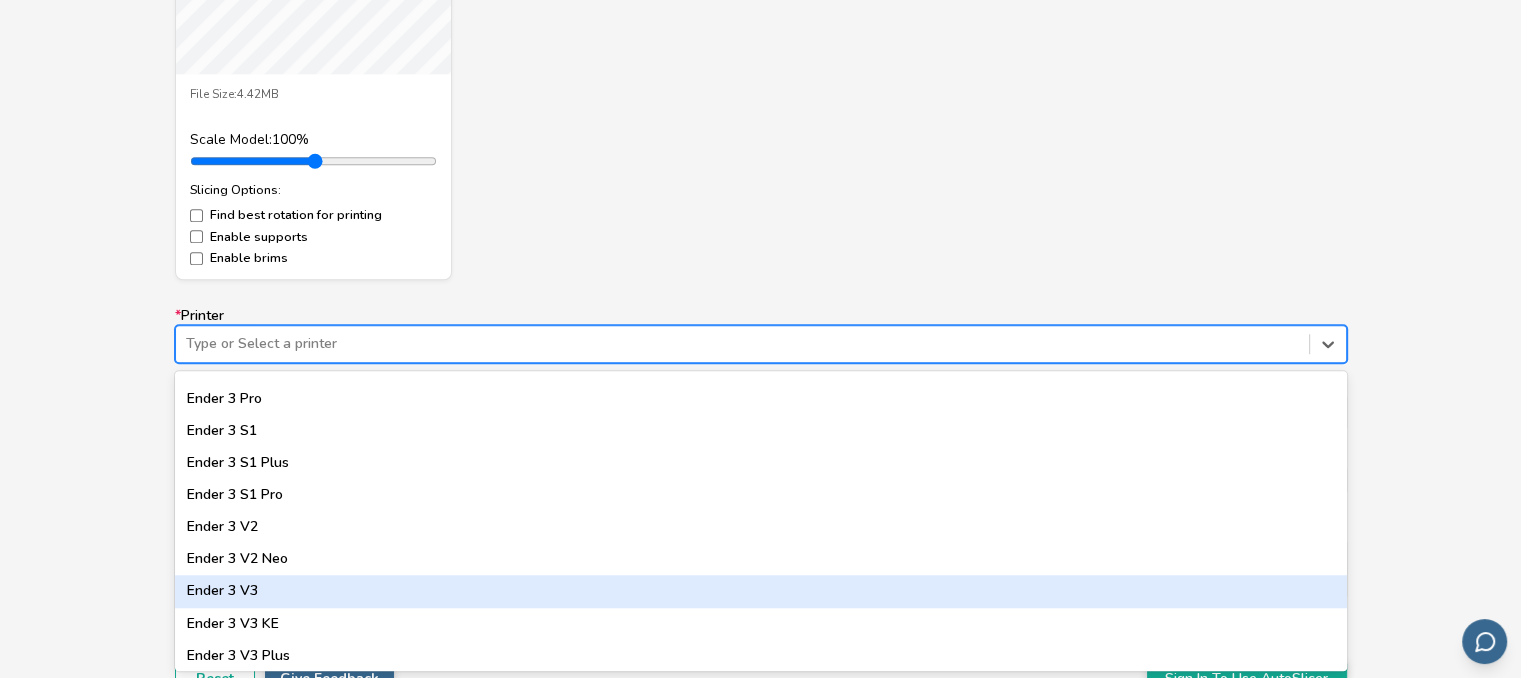 click on "Ender 3 V3" at bounding box center [761, 591] 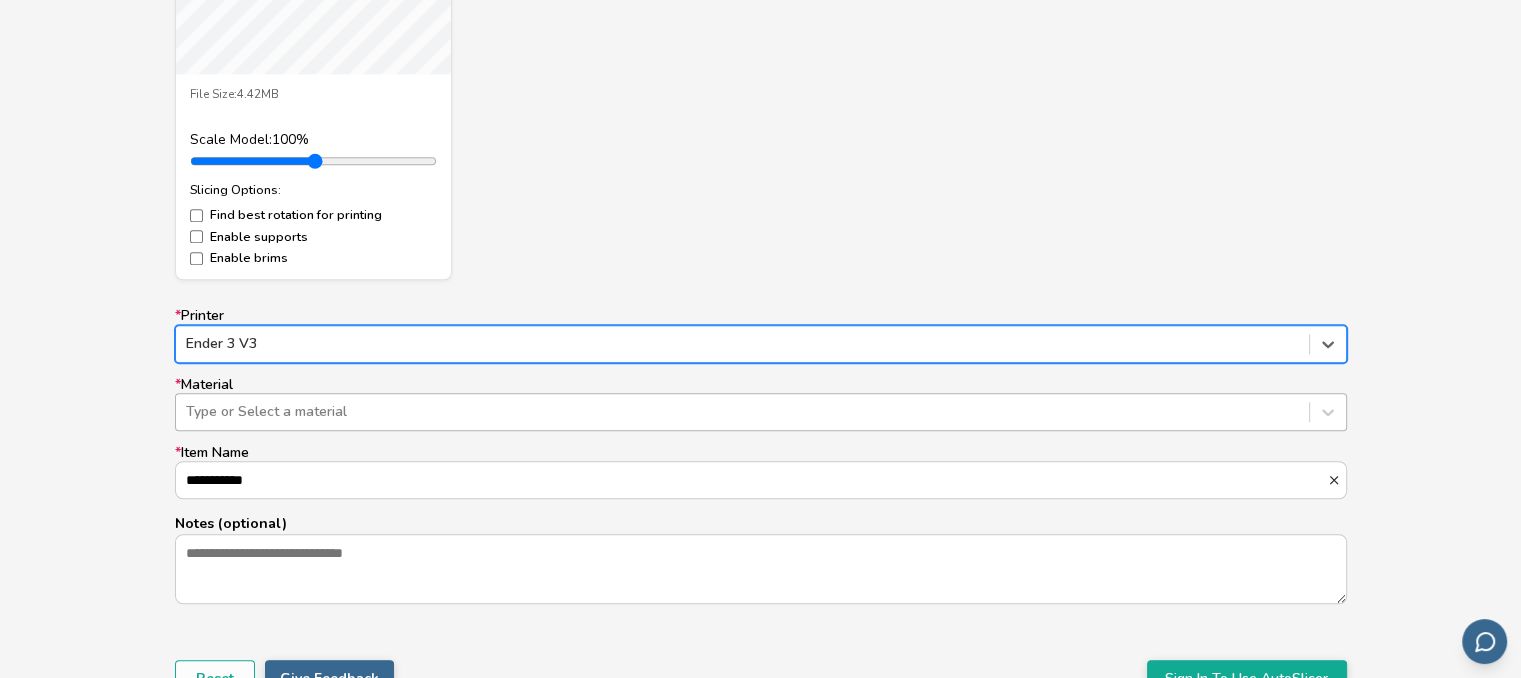 click at bounding box center (742, 412) 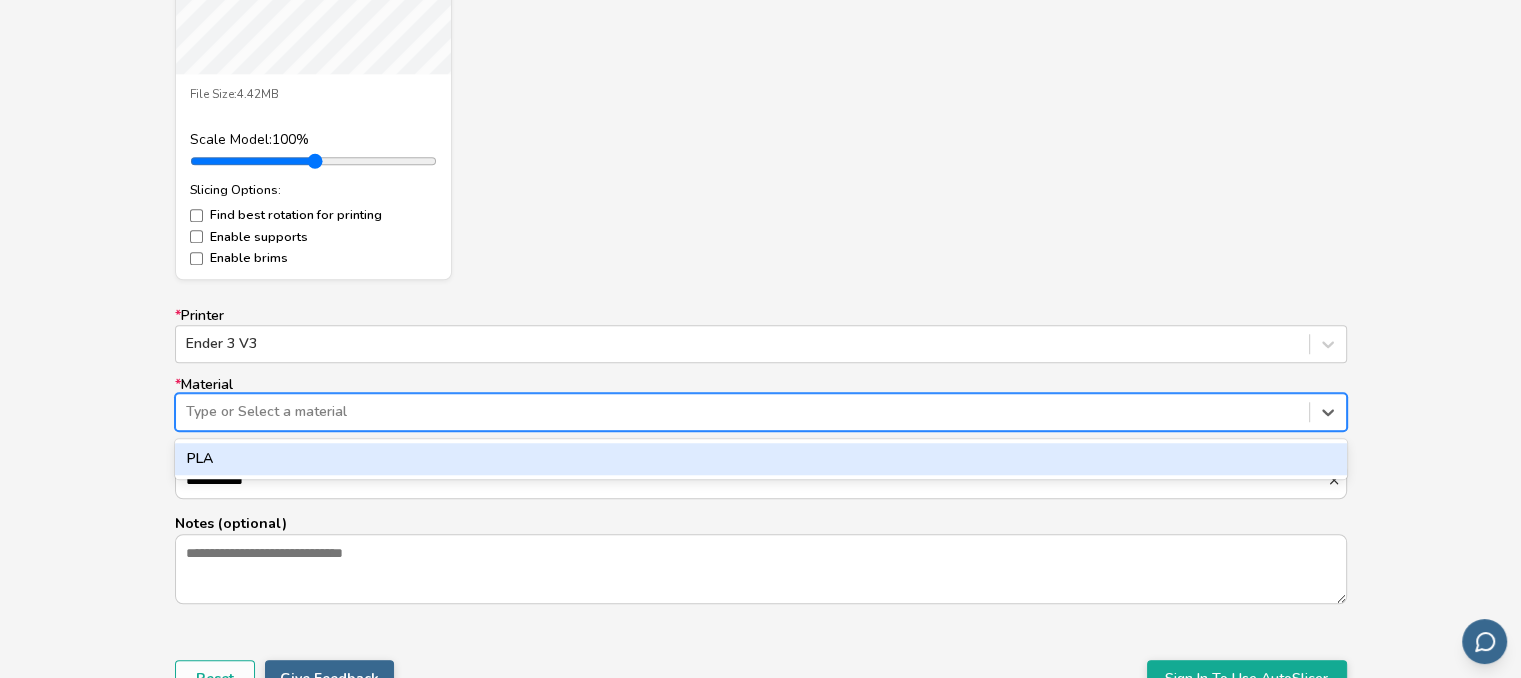 click on "PLA" at bounding box center (761, 459) 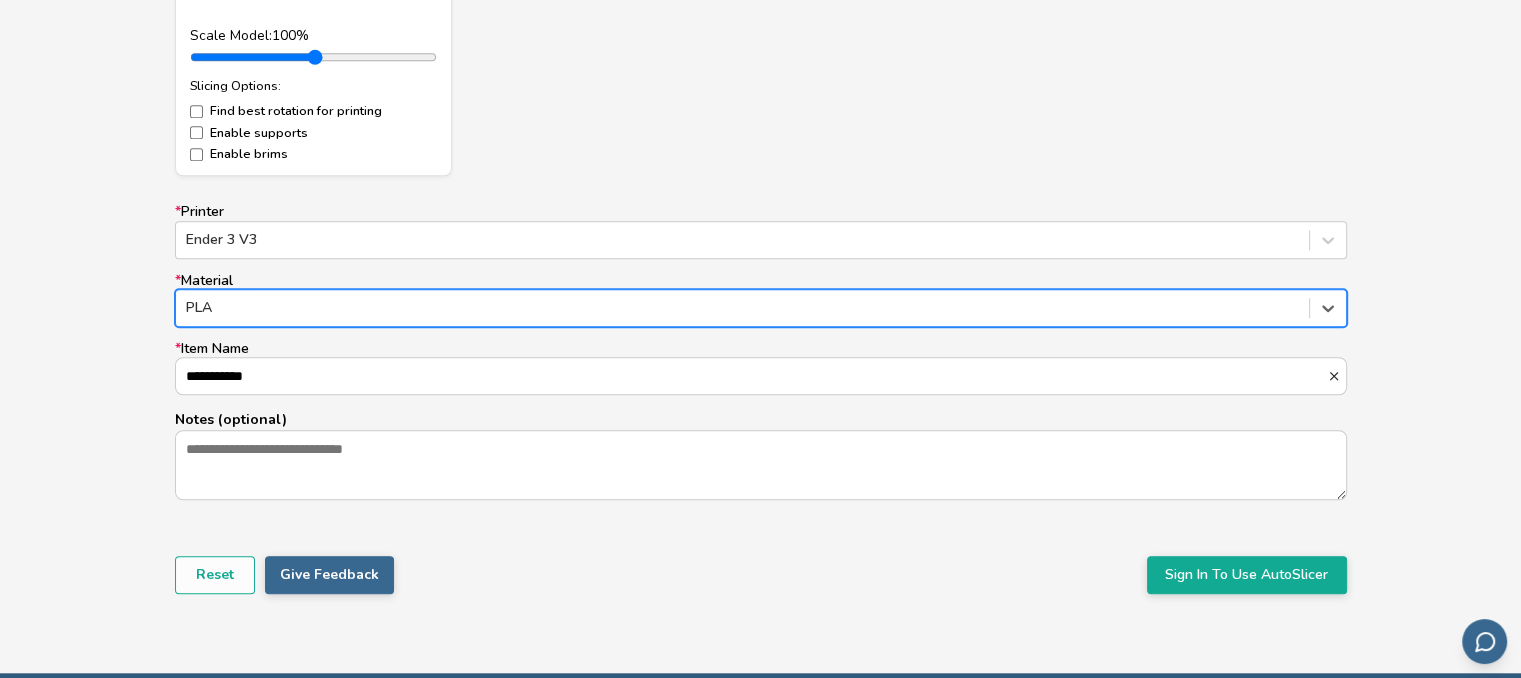 scroll, scrollTop: 1714, scrollLeft: 0, axis: vertical 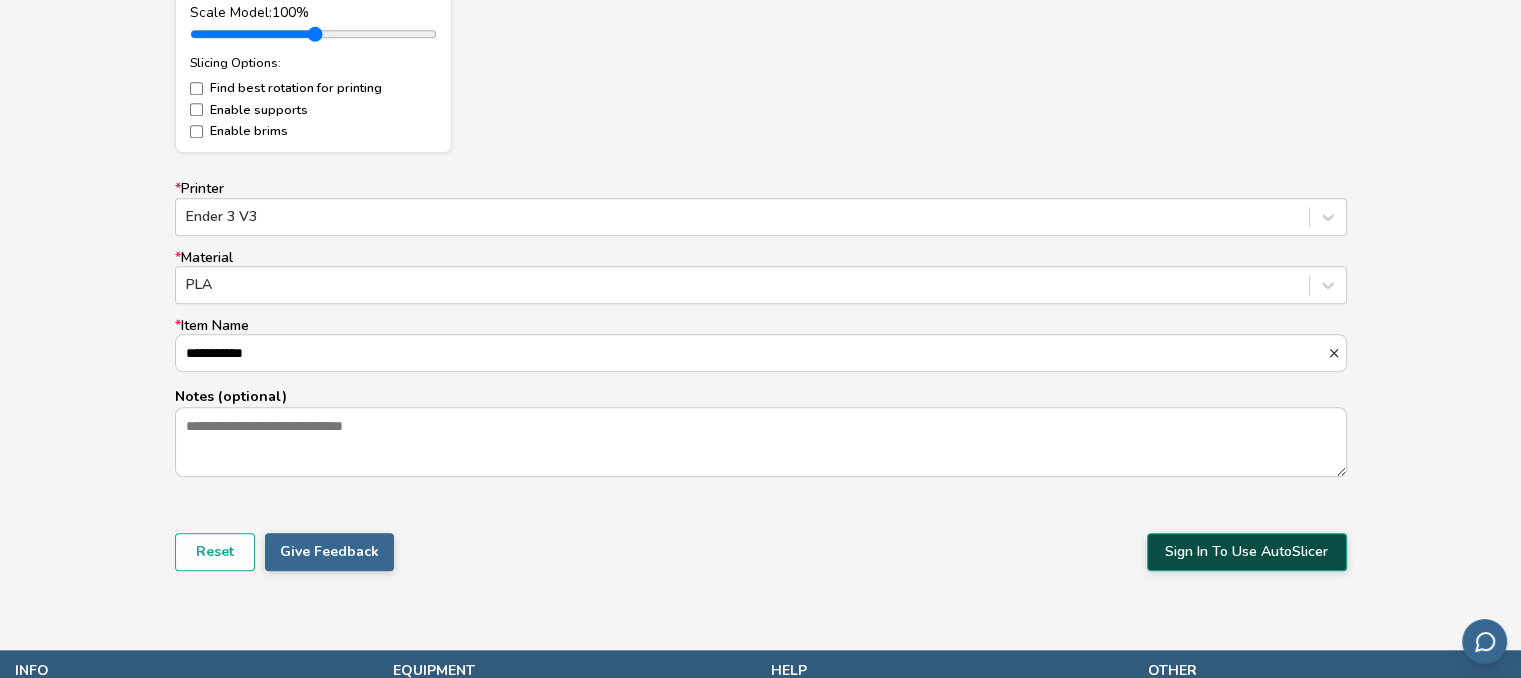 click on "Sign In To Use AutoSlicer" at bounding box center (1247, 552) 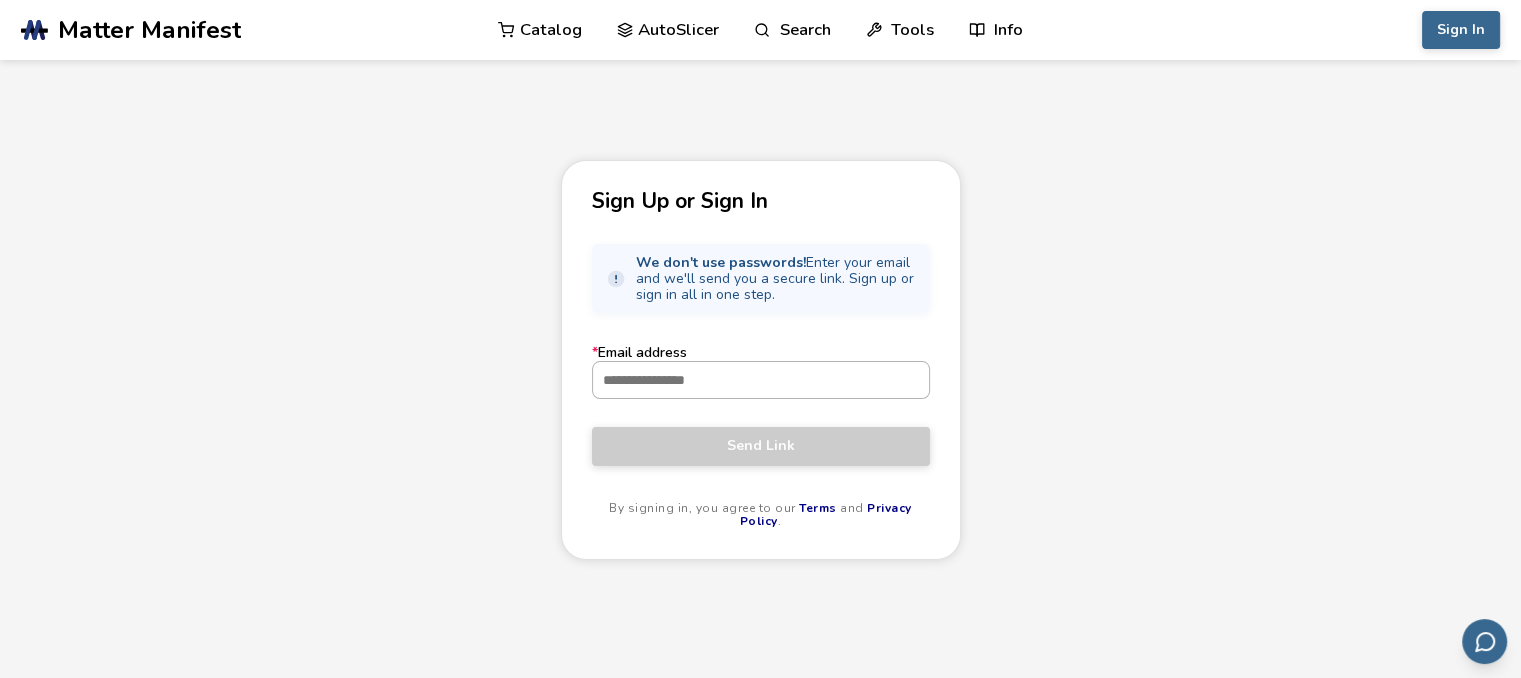 click on "* Email address" at bounding box center [761, 380] 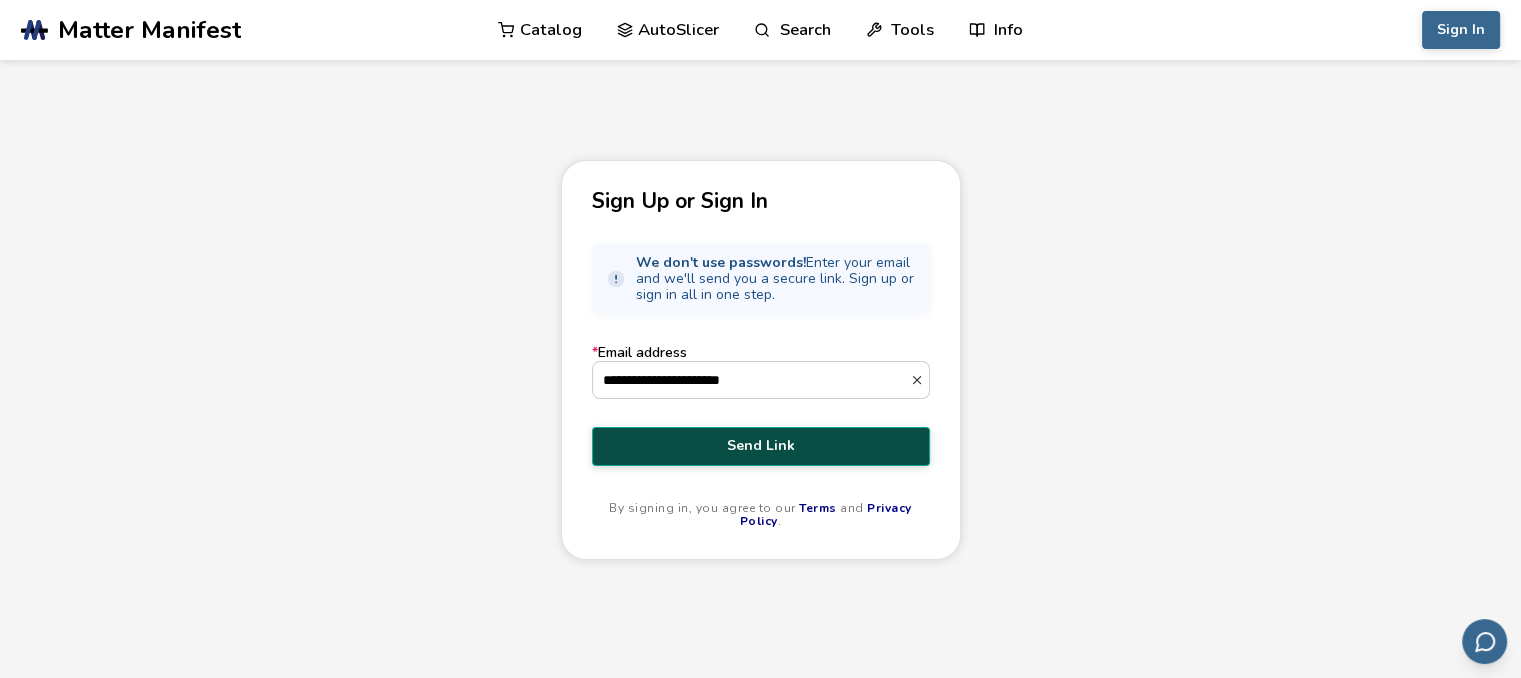 type on "**********" 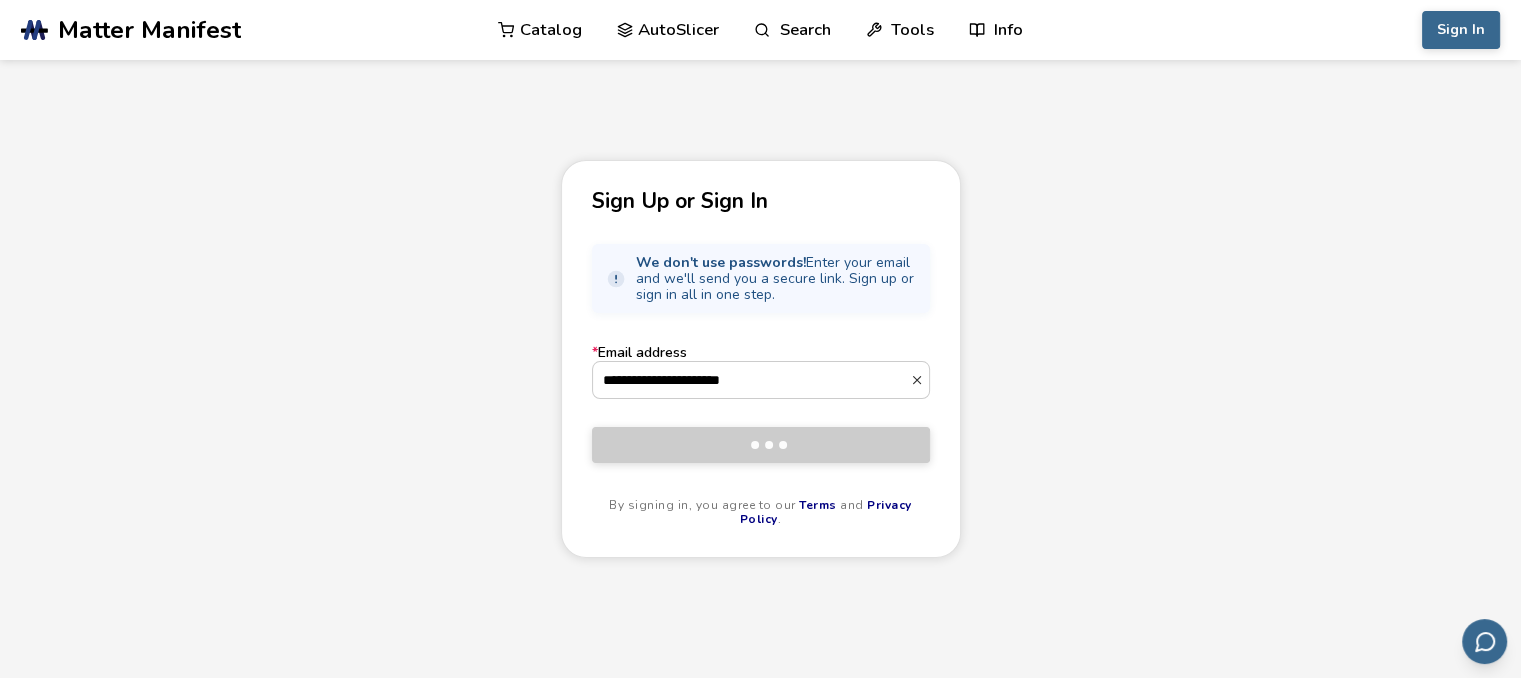 type 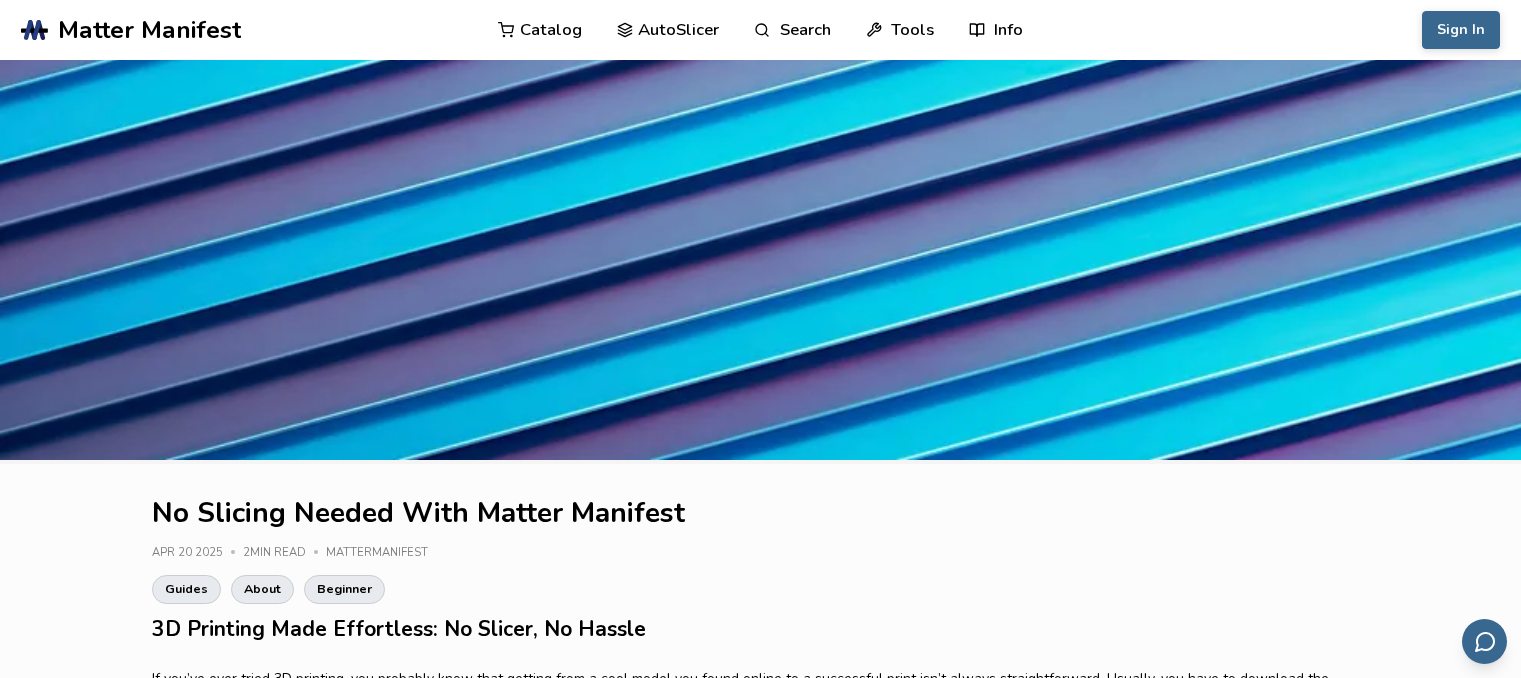 scroll, scrollTop: 0, scrollLeft: 0, axis: both 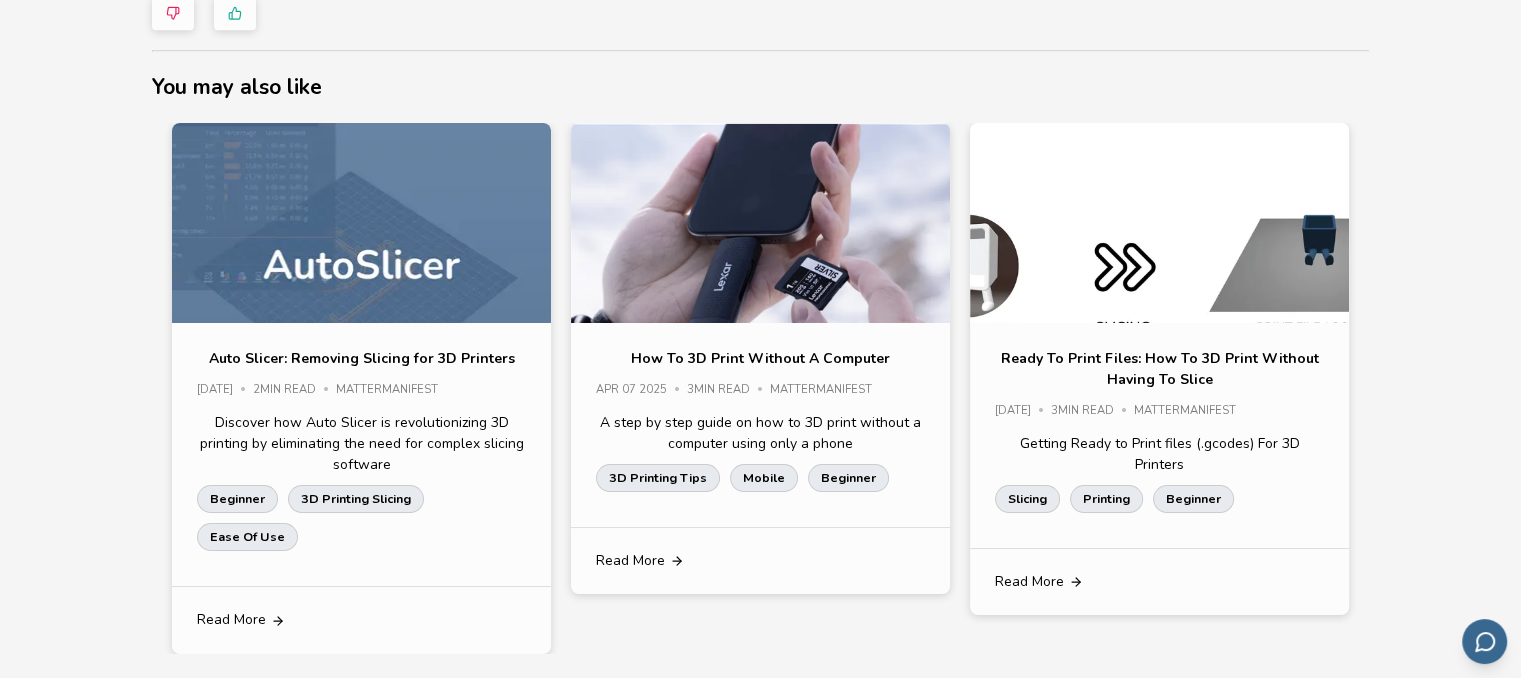 click on "Auto Slicer: Removing Slicing for 3D Printers" at bounding box center (362, 358) 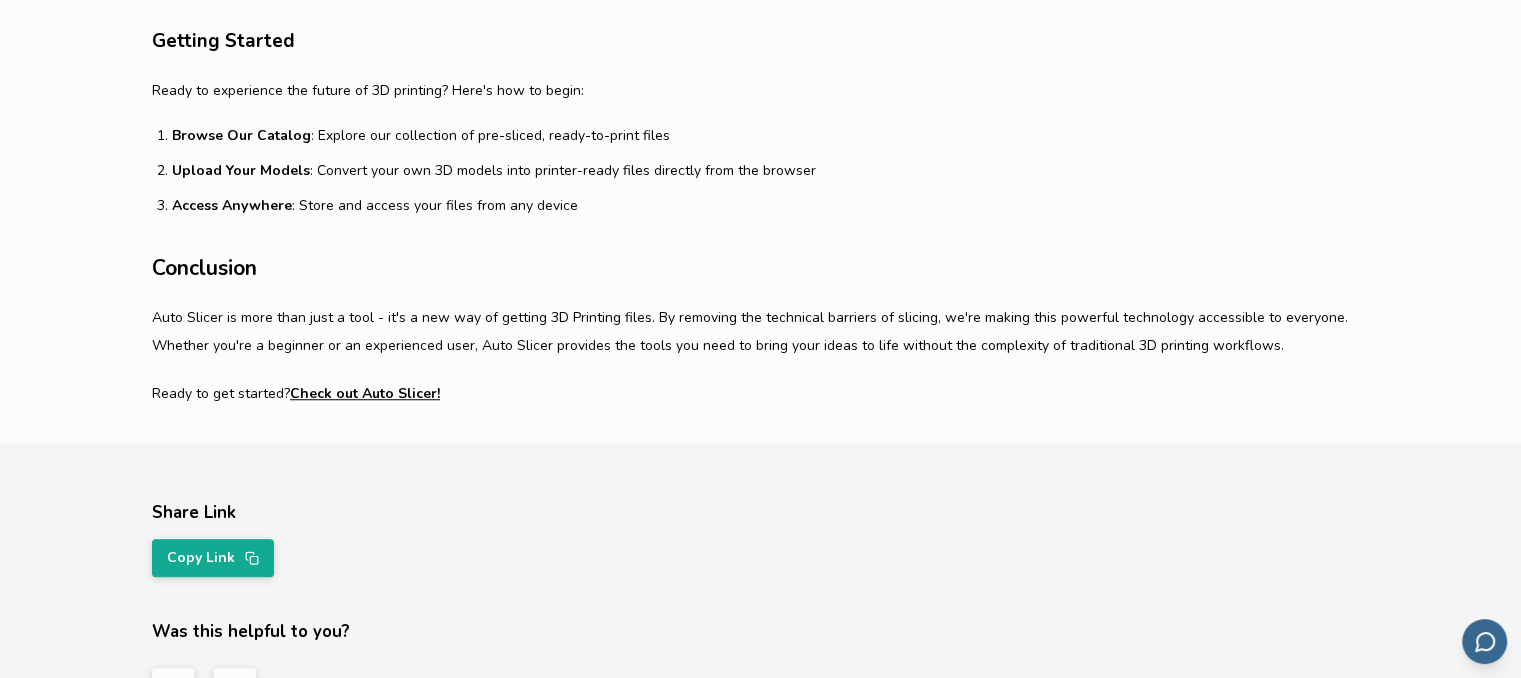 scroll, scrollTop: 0, scrollLeft: 0, axis: both 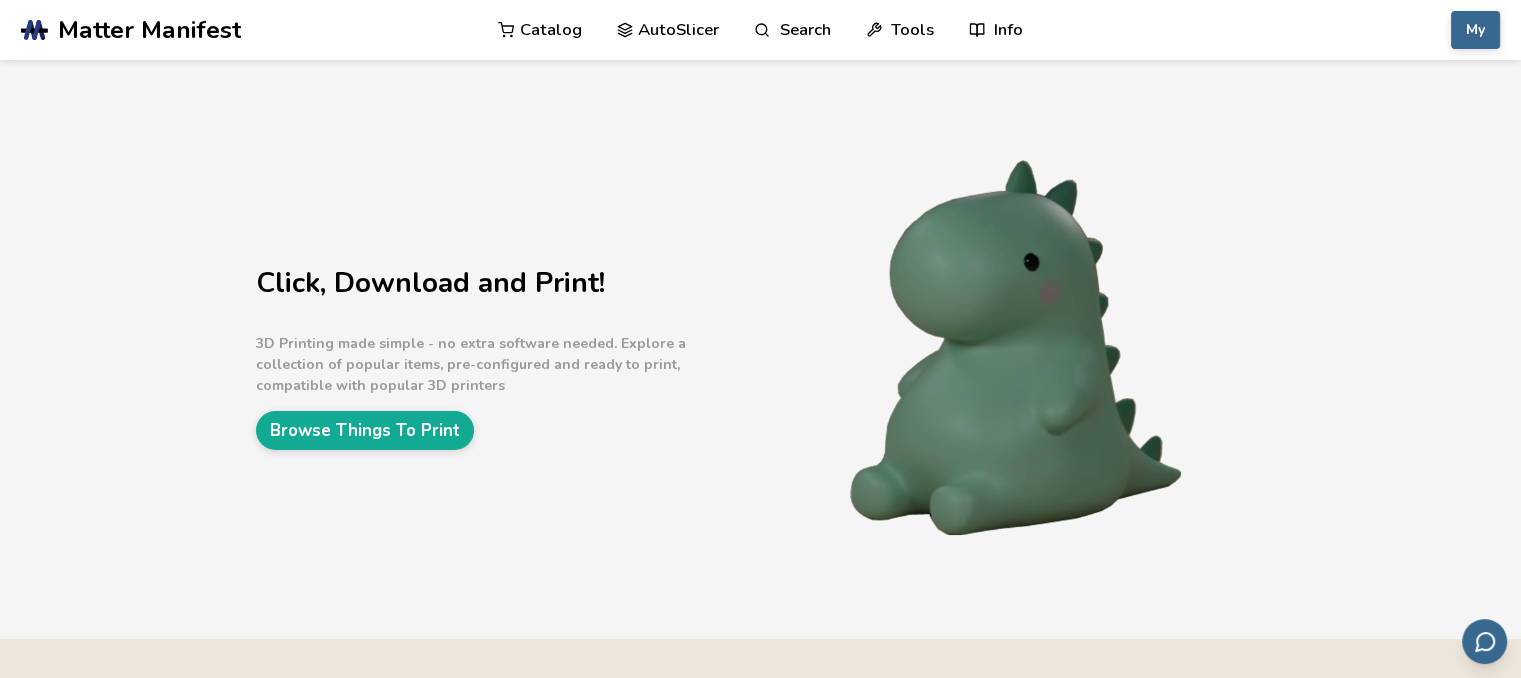 click on "AutoSlicer" at bounding box center [668, 30] 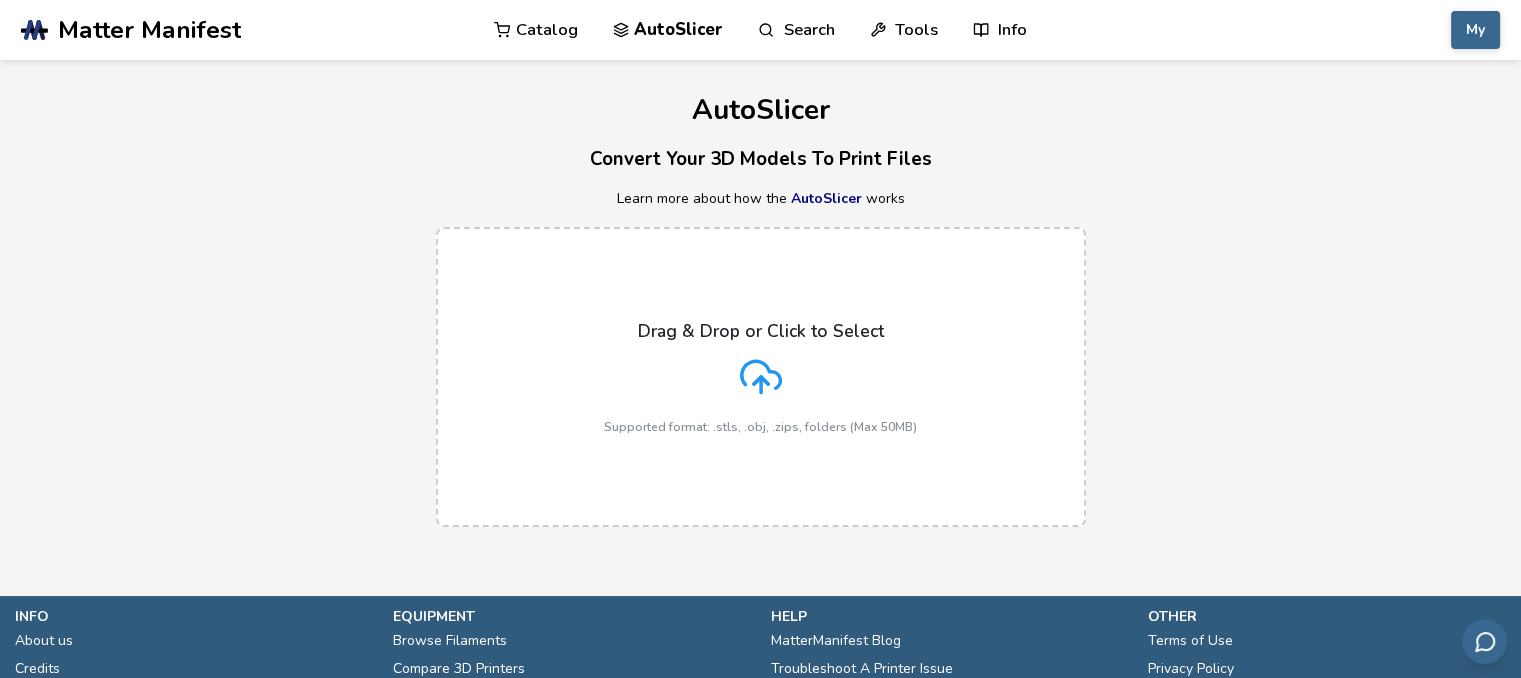 click 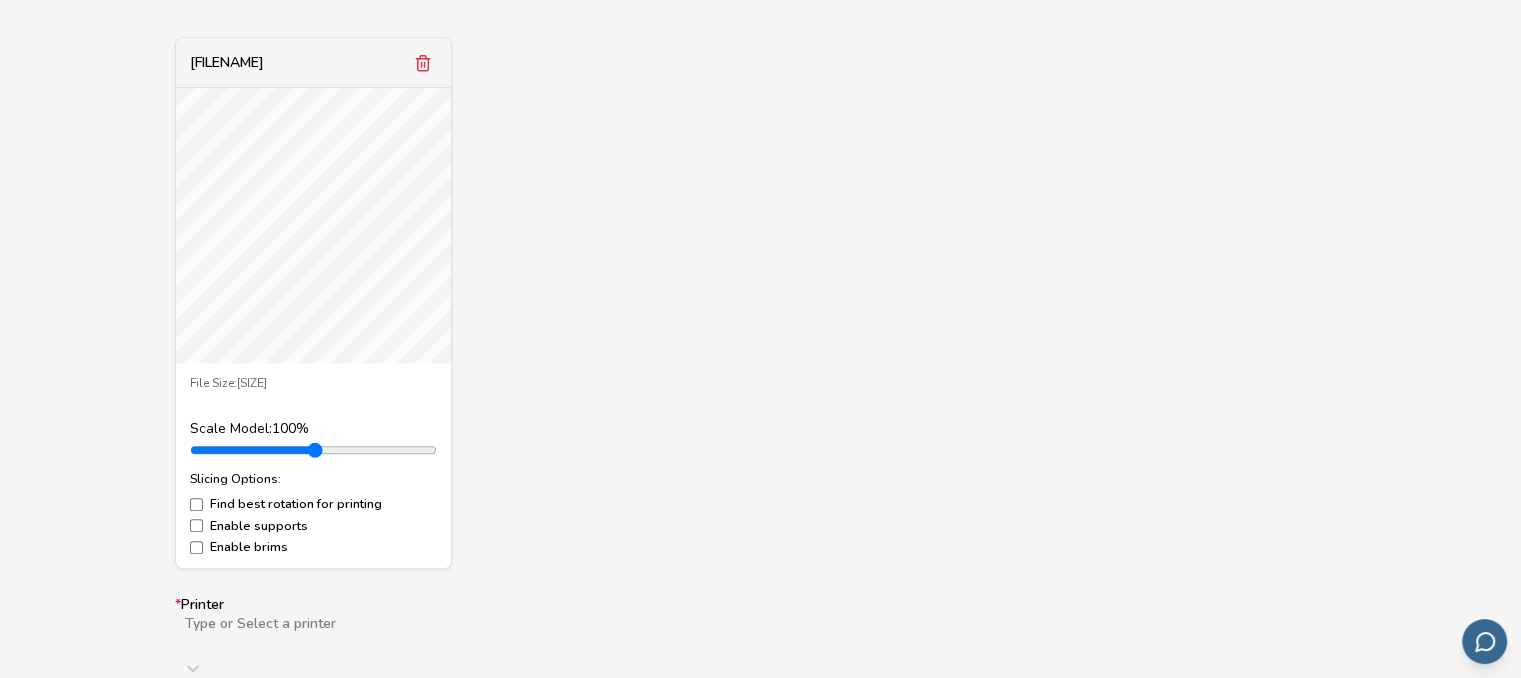 scroll, scrollTop: 1295, scrollLeft: 0, axis: vertical 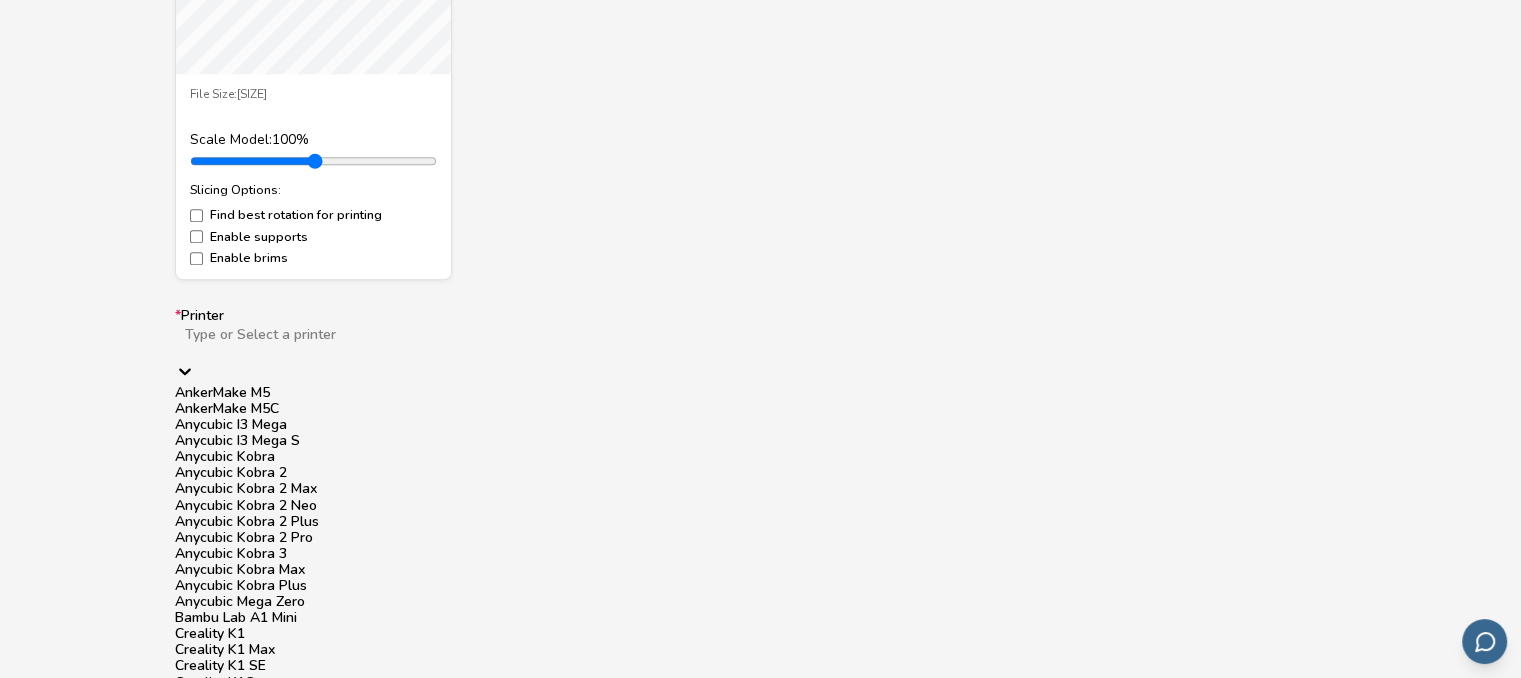 click on "60 results available. Use Up and Down to choose options, press Enter to select the currently focused option, press Escape to exit the menu, press Tab to select the option and exit the menu. Type or Select a printer AnkerMake M5 AnkerMake M5C Anycubic I3 Mega Anycubic I3 Mega S Anycubic Kobra Anycubic Kobra 2 Anycubic Kobra 2 Max Anycubic Kobra 2 Neo Anycubic Kobra 2 Plus Anycubic Kobra 2 Pro Anycubic Kobra 3 Anycubic Kobra Max Anycubic Kobra Plus Anycubic Mega Zero Bambu Lab A1 Mini Creality K1 Creality K1 Max Creality K1 SE Creality K1C Elegoo Neptune 1 Elegoo Neptune 2 Elegoo Neptune 2S Elegoo Neptune 3 Elegoo Neptune 3 Max Elegoo Neptune 3 Plus Elegoo Neptune 3 Pro Elegoo Neptune 4 Elegoo Neptune 4 Max Elegoo Neptune 4 Plus Elegoo Neptune 4 Pro Elegoo Neptune X Ender 3 Ender 3 Max Ender 3 Max Neo Ender 3 Neo Ender 3 Pro Ender 3 S1 Ender 3 S1 Plus Ender 3 S1 Pro Ender 3 V2 Ender 3 V2 Neo Ender 3 V3 Ender 3 V3 KE Ender 3 V3 Plus Ender 3 V3 SE Ender 5 Ender 5 Plus Ender 5 Pro Ender 5 S1 Prusa I3 MK3 Prusa MK4" at bounding box center [761, 838] 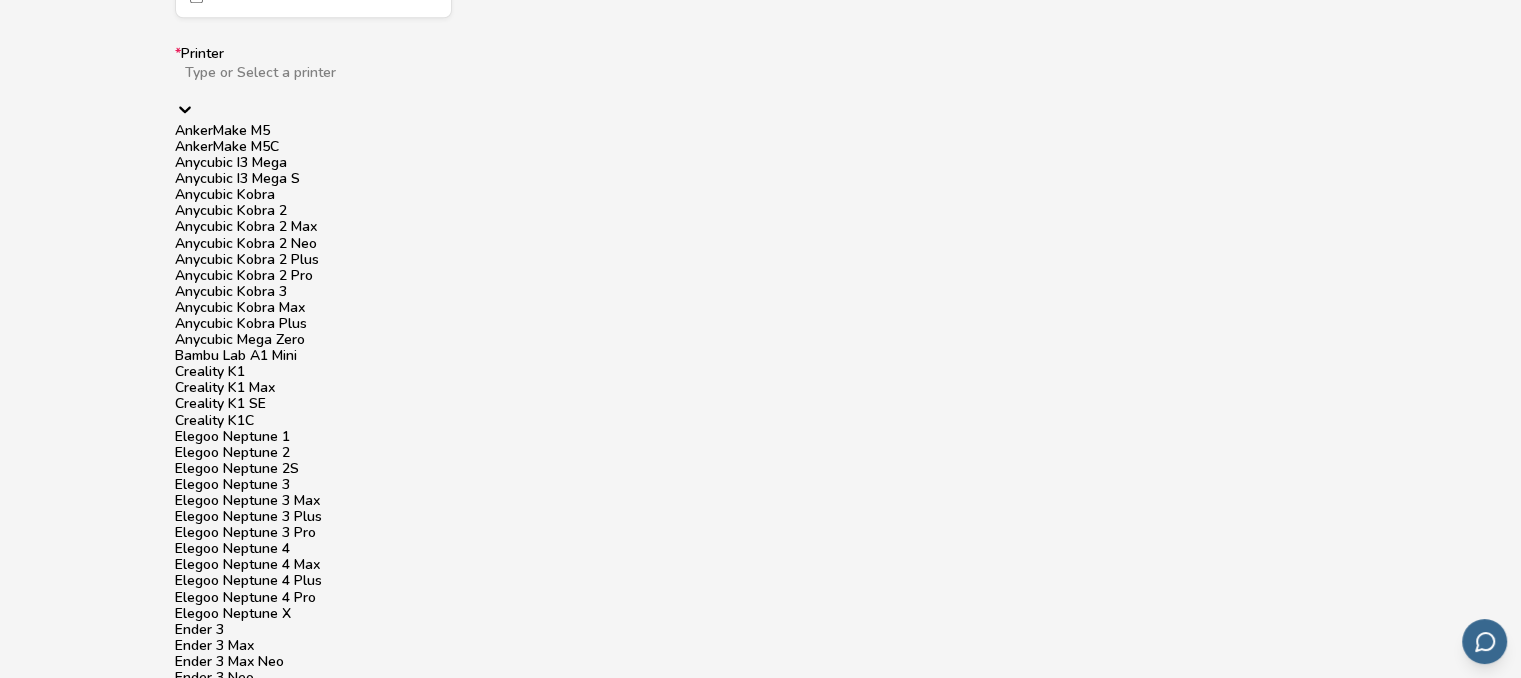 scroll, scrollTop: 1872, scrollLeft: 0, axis: vertical 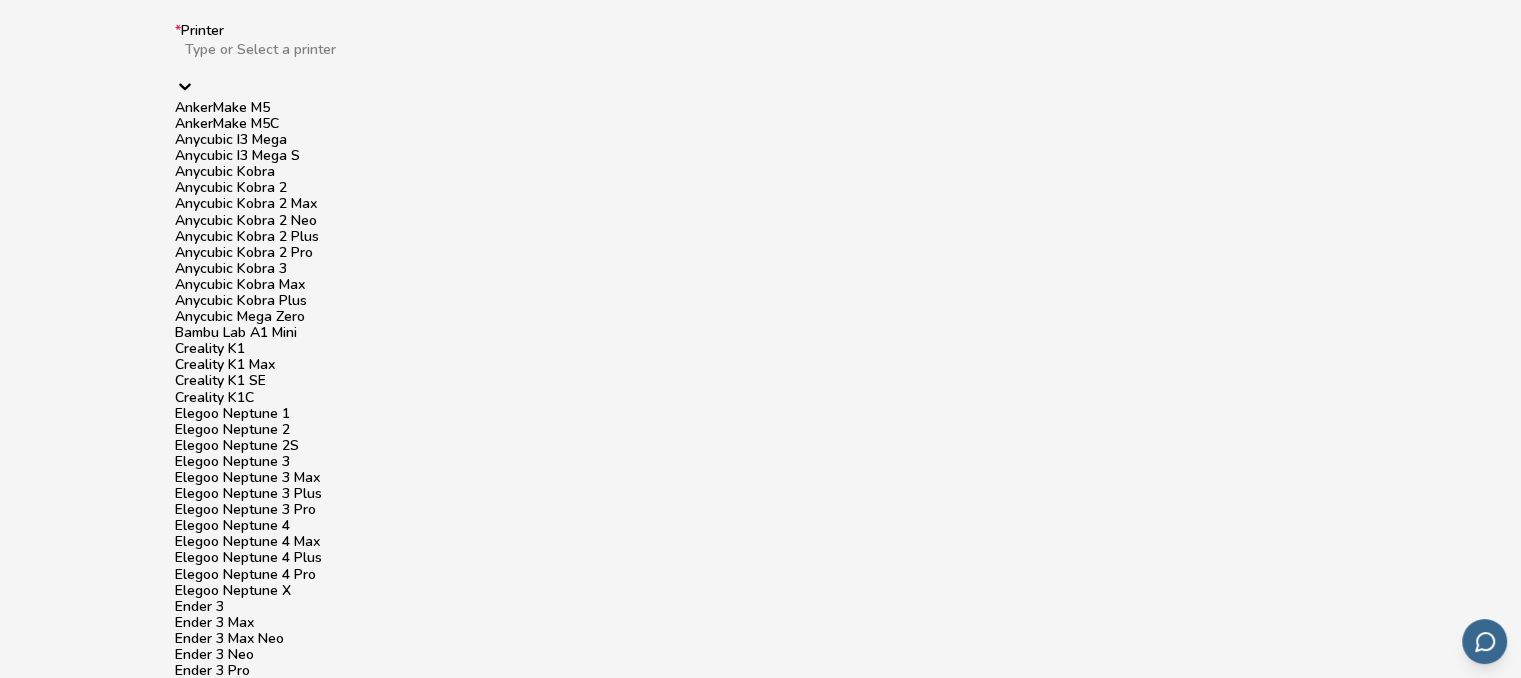 click on "Ender 3 V3" at bounding box center [761, 768] 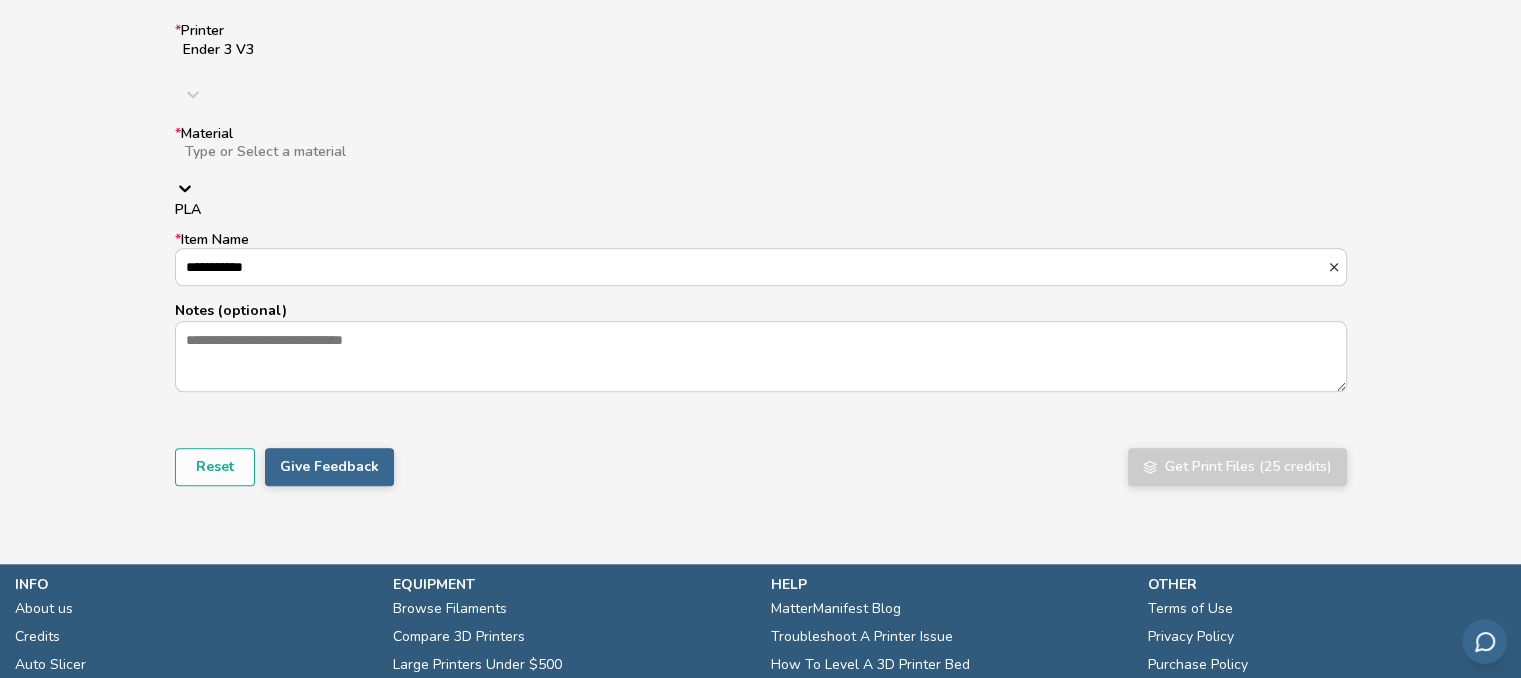 click at bounding box center [500, 168] 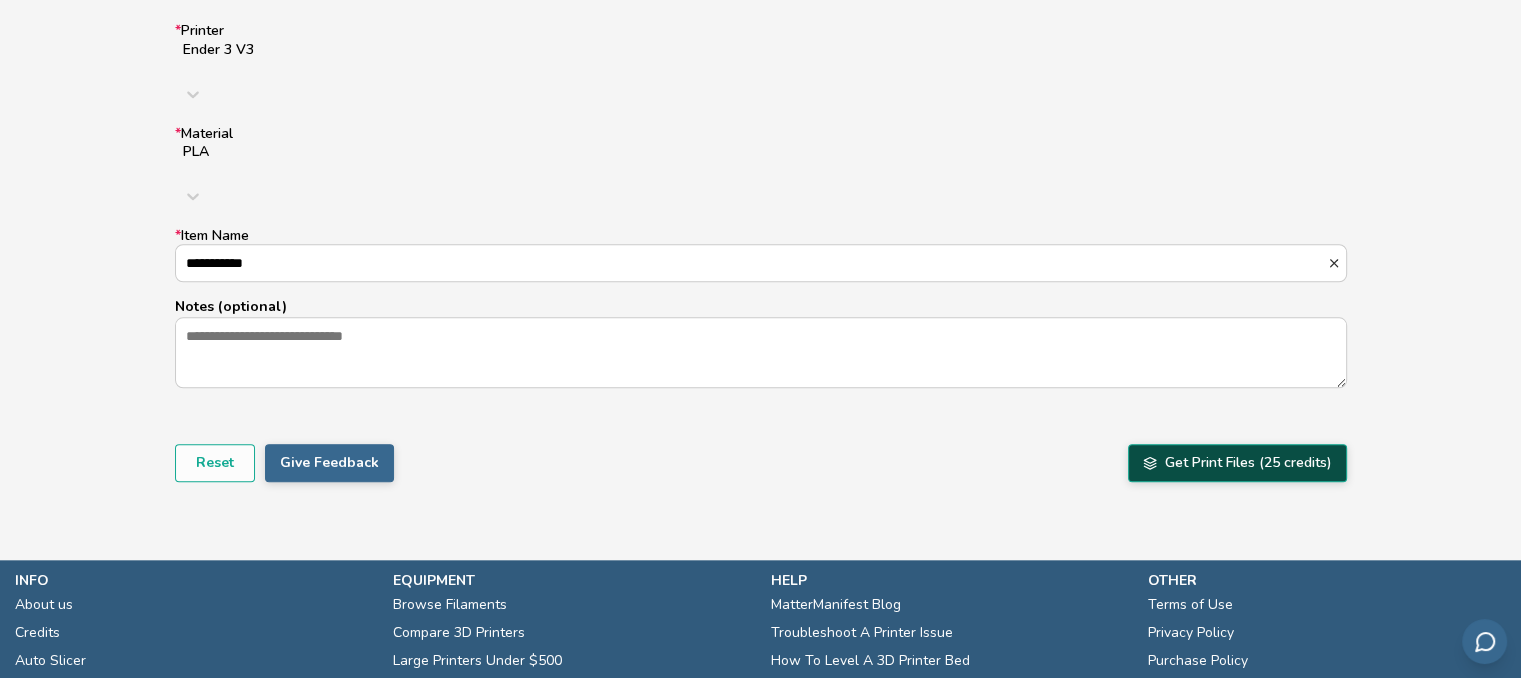 click on "Get Print Files (25 credits)" at bounding box center [1237, 463] 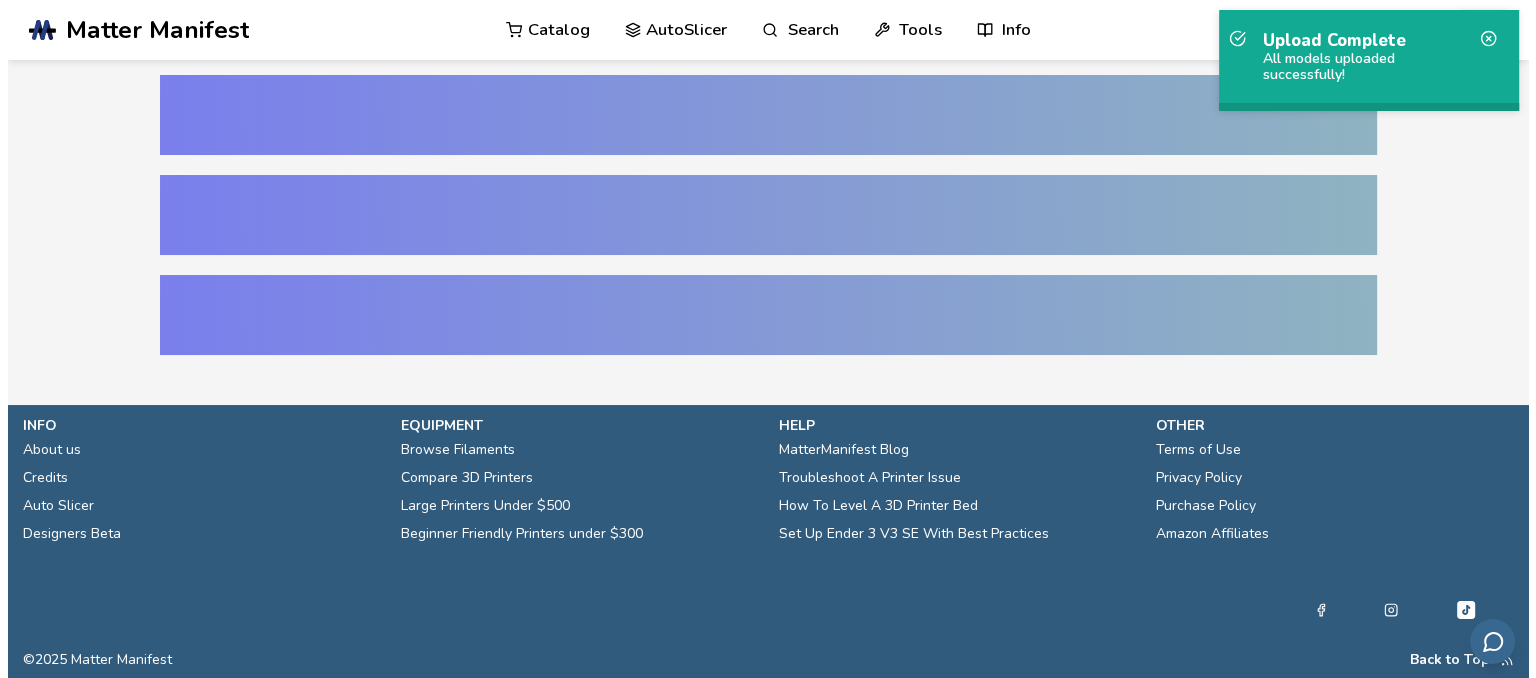 scroll, scrollTop: 0, scrollLeft: 0, axis: both 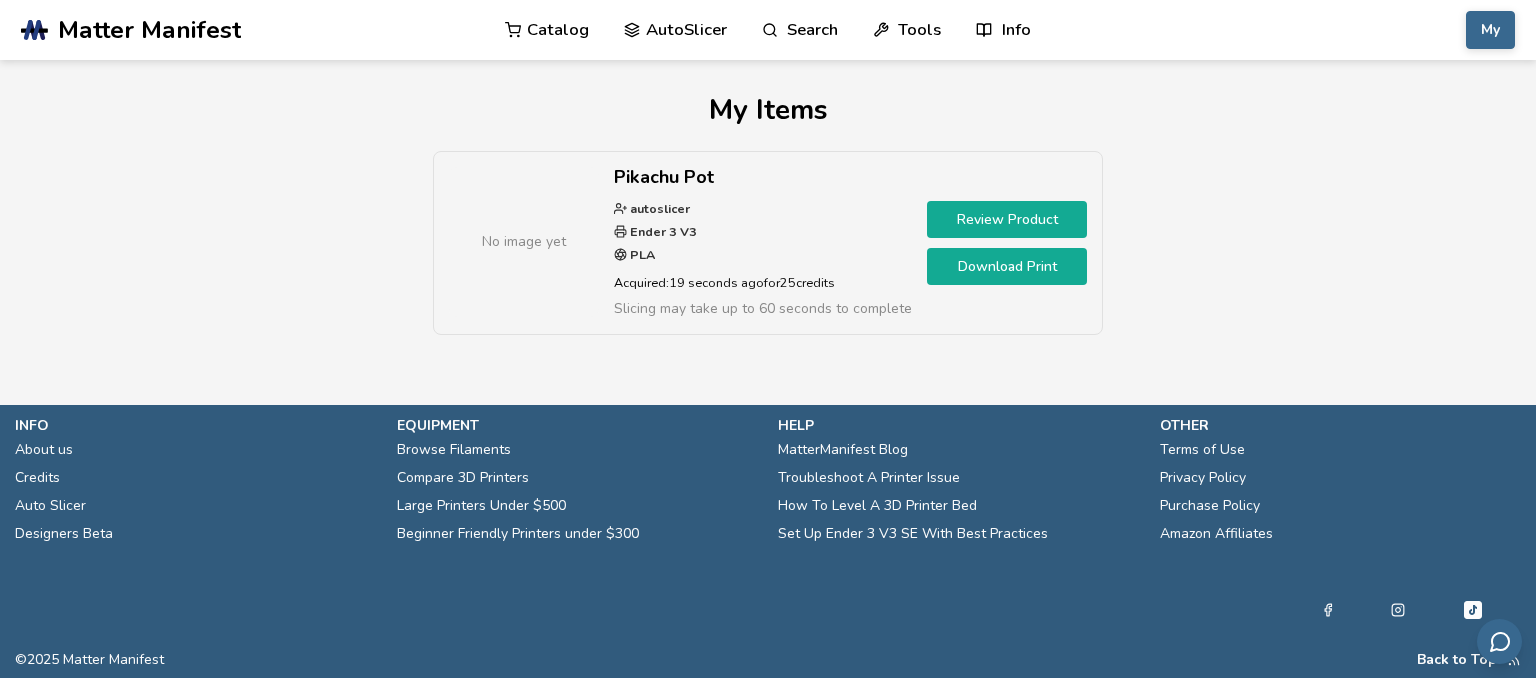 click on "Download Print" at bounding box center [1007, 266] 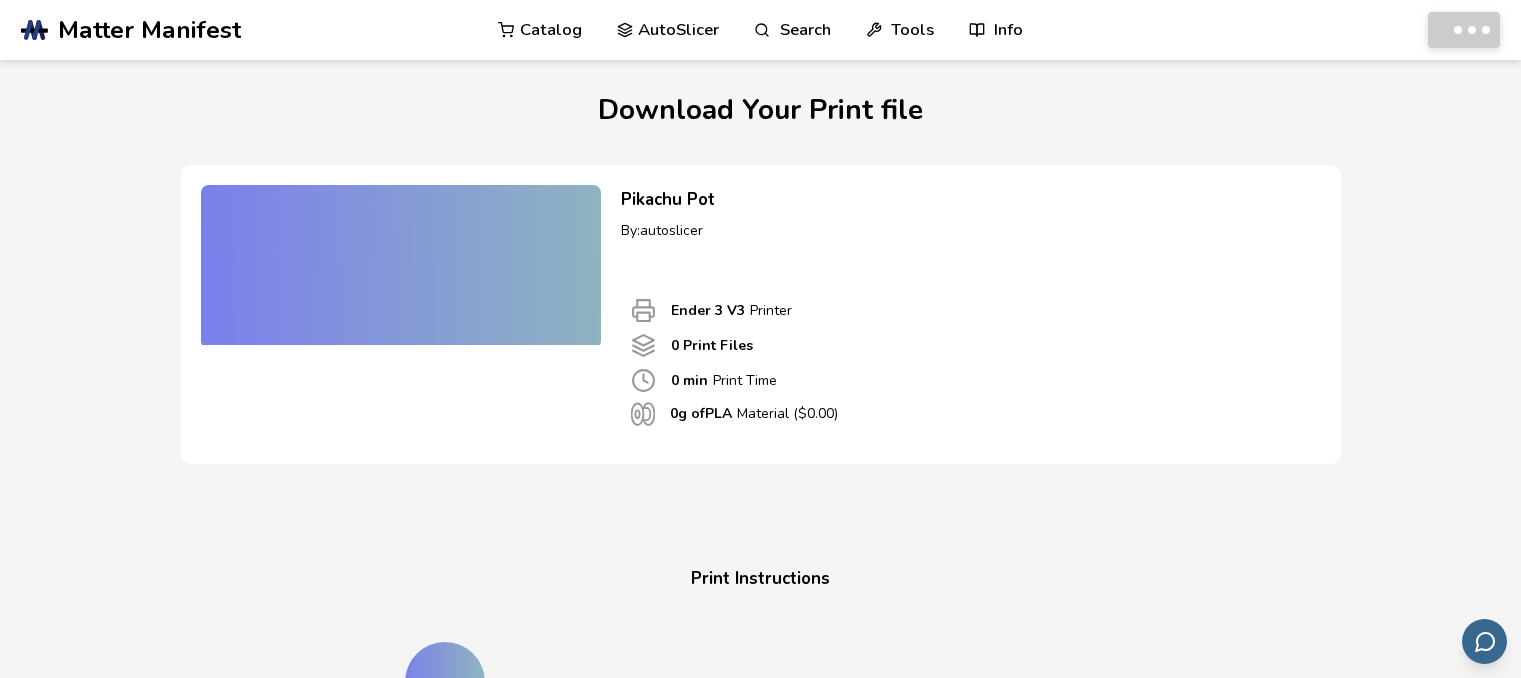 scroll, scrollTop: 0, scrollLeft: 0, axis: both 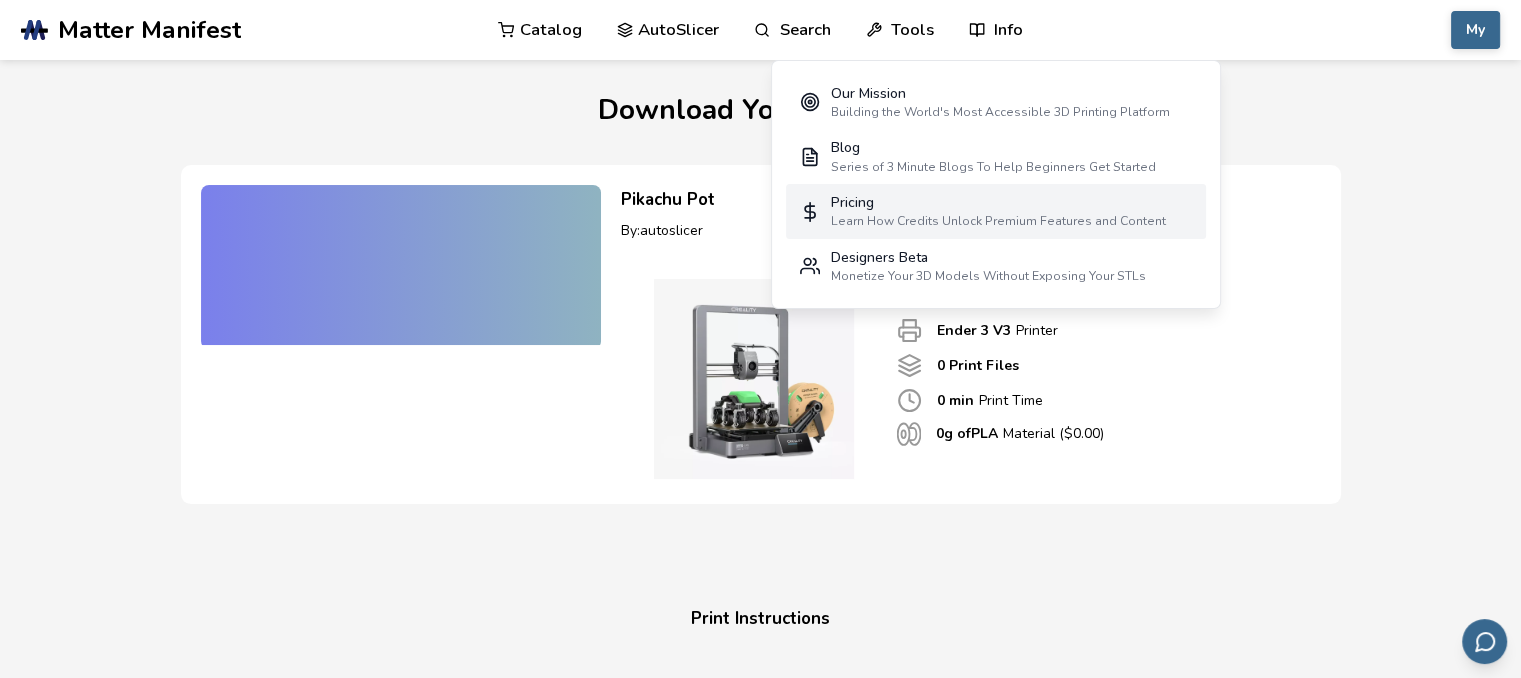 click on "Learn How Credits Unlock Premium Features and Content" at bounding box center [998, 221] 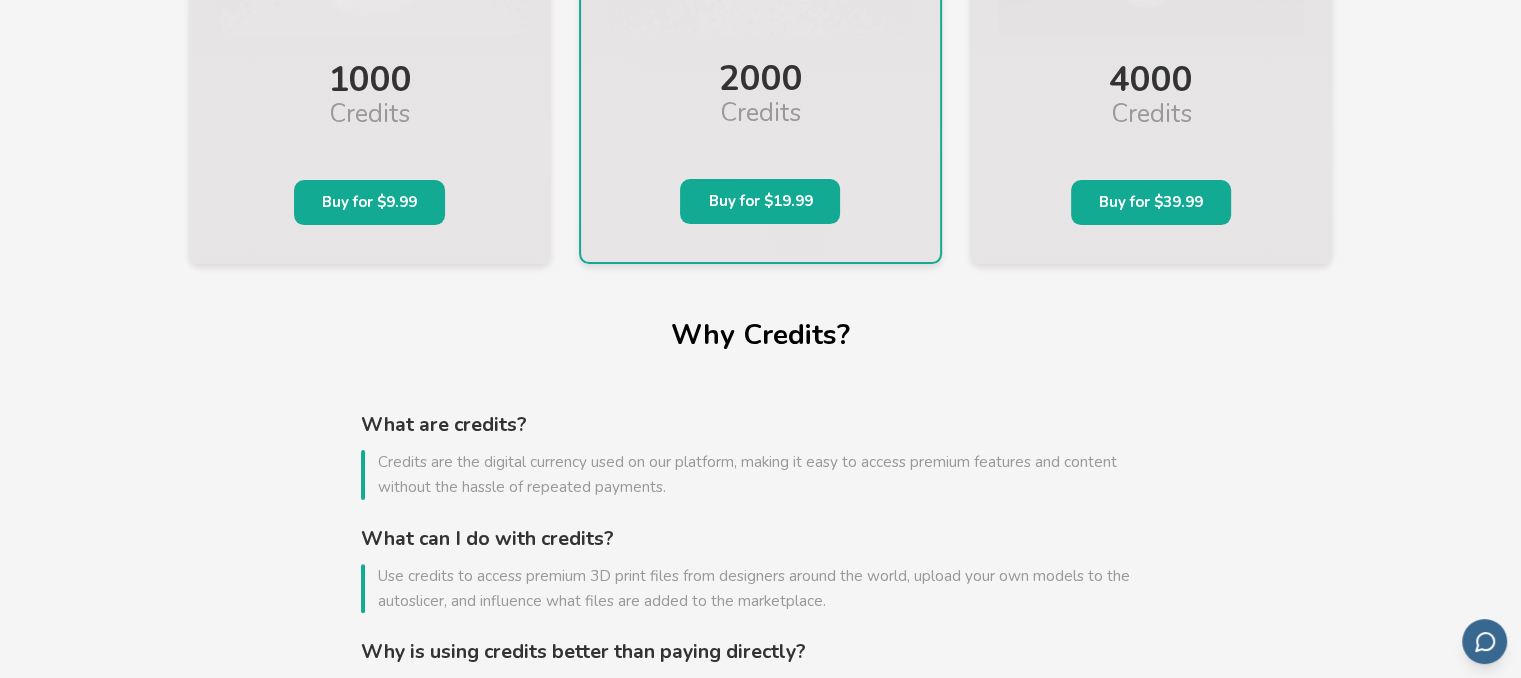 scroll, scrollTop: 0, scrollLeft: 0, axis: both 